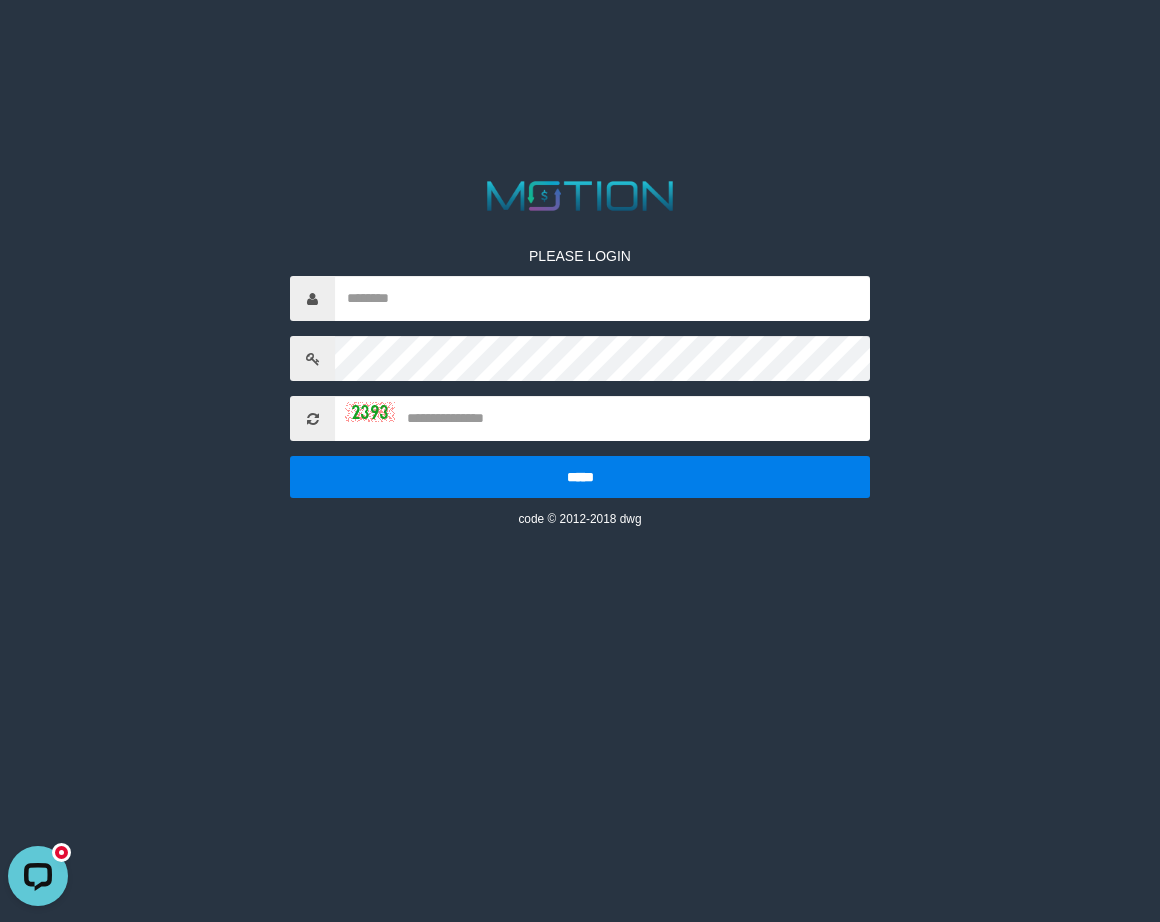 scroll, scrollTop: 0, scrollLeft: 0, axis: both 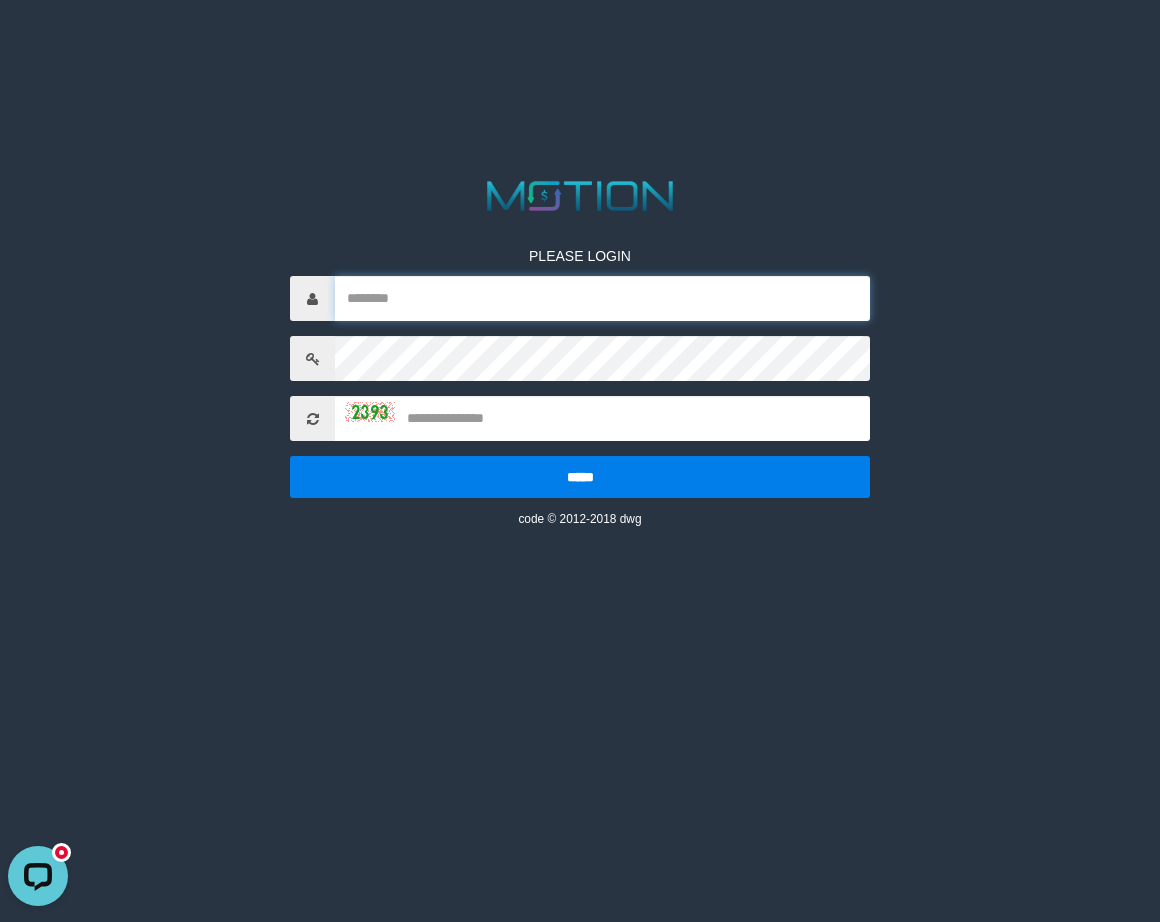 type on "*********" 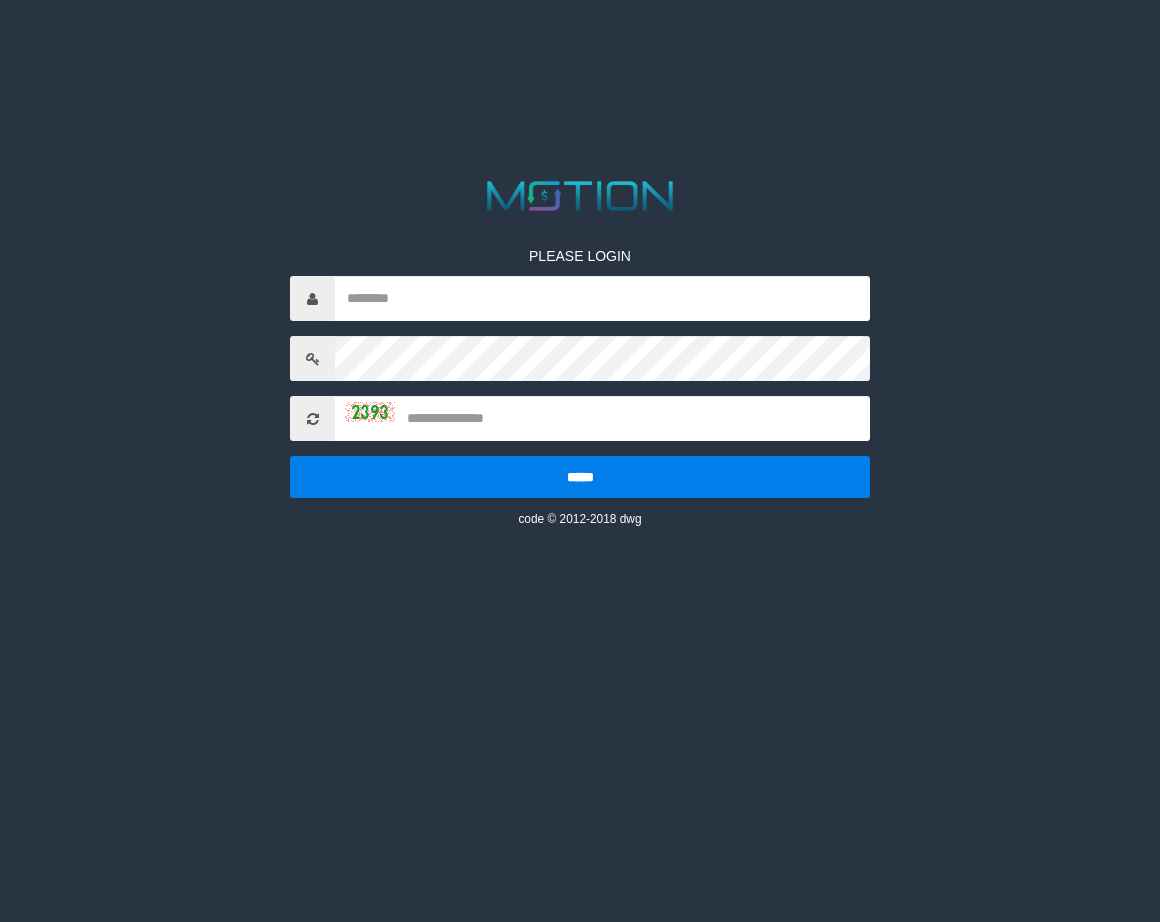 scroll, scrollTop: 0, scrollLeft: 0, axis: both 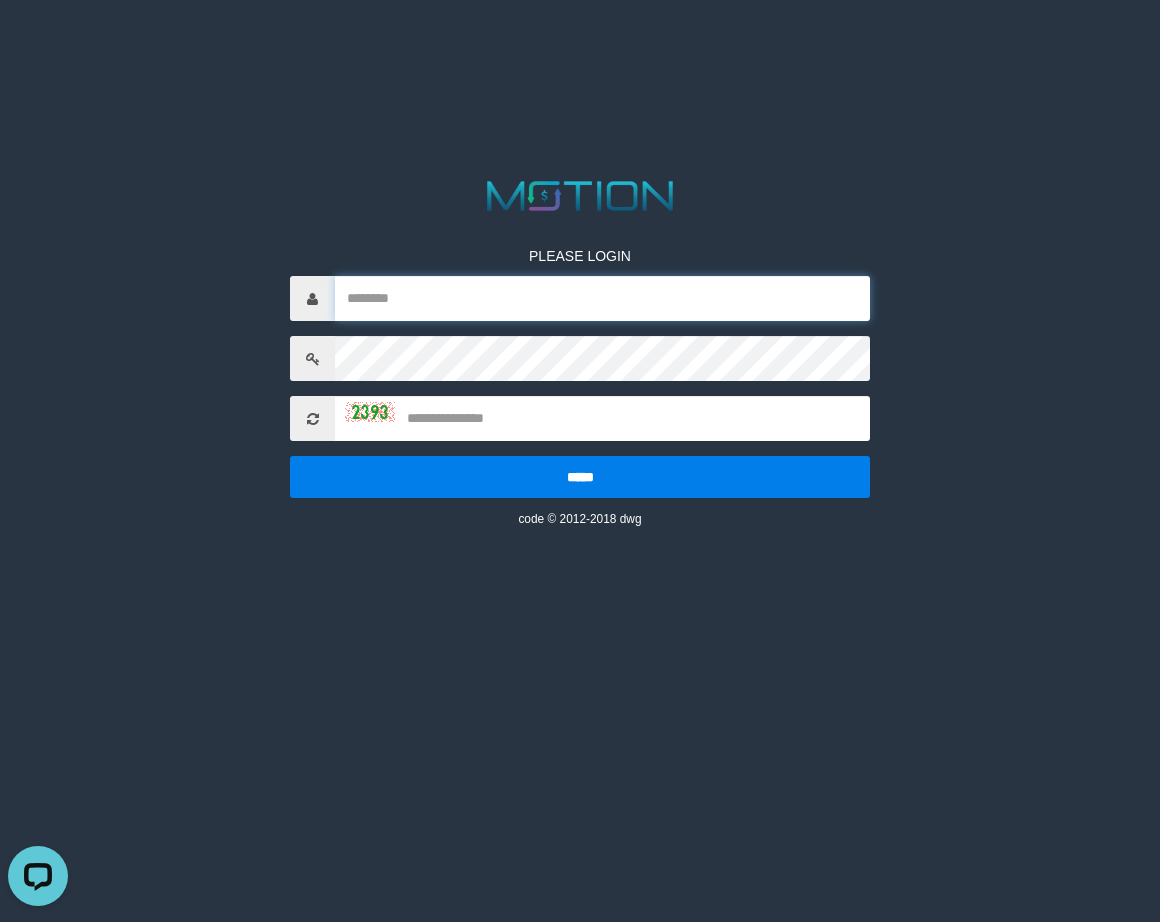 type on "*********" 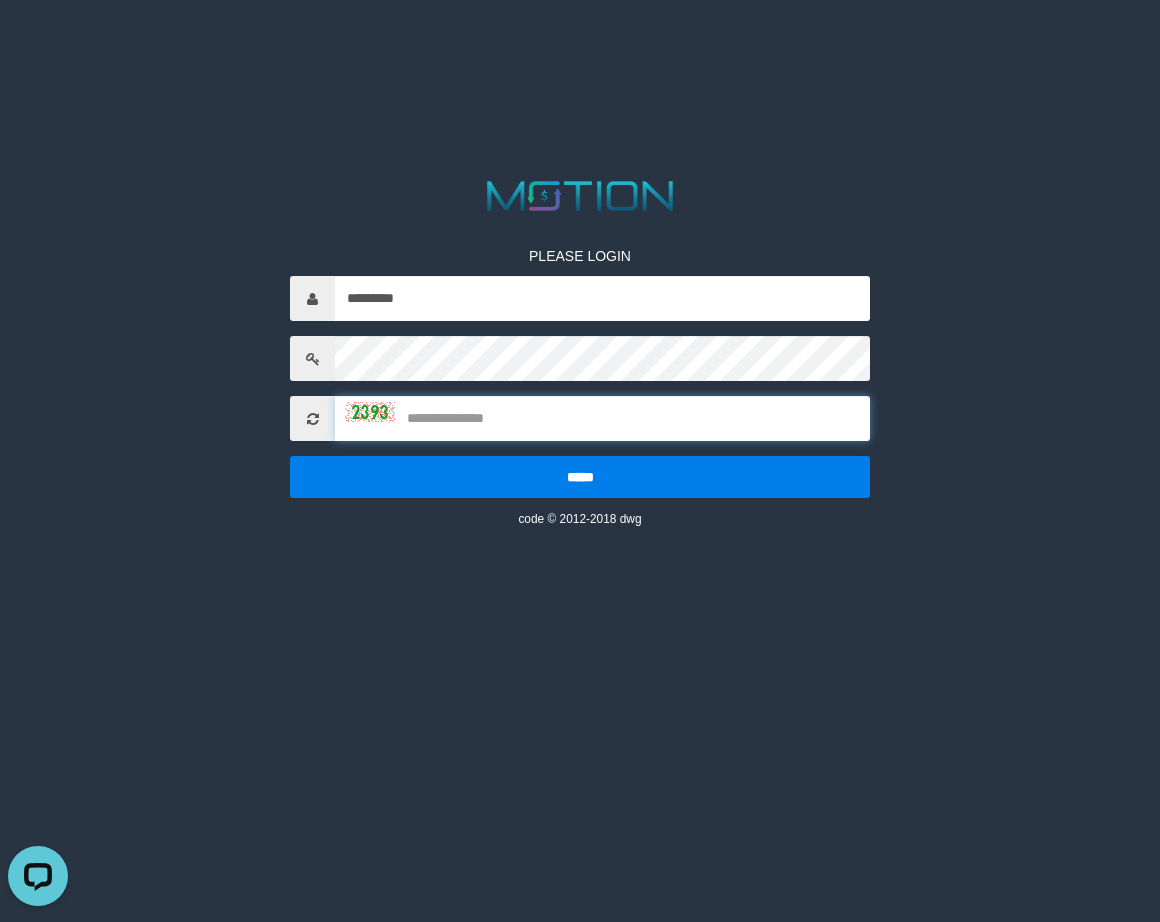 click at bounding box center [602, 418] 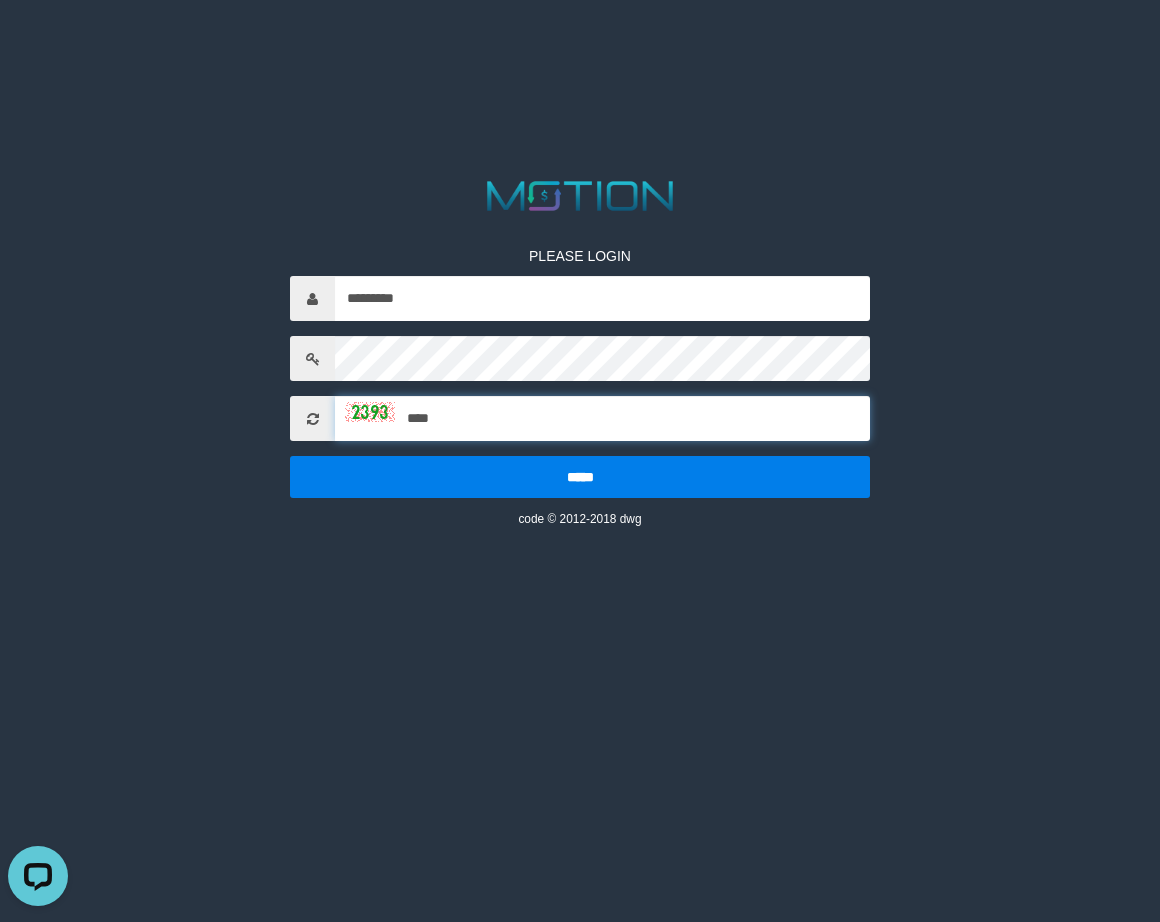 type on "****" 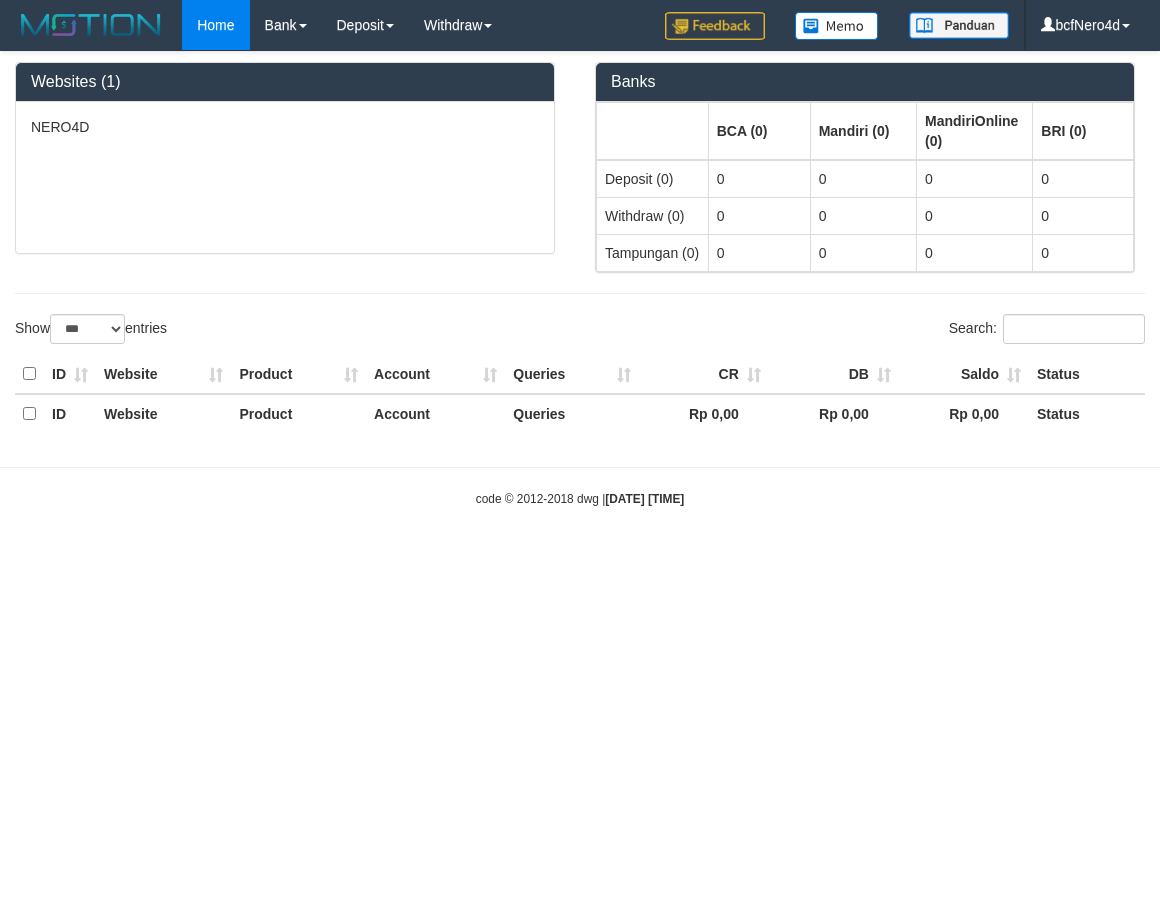 select on "***" 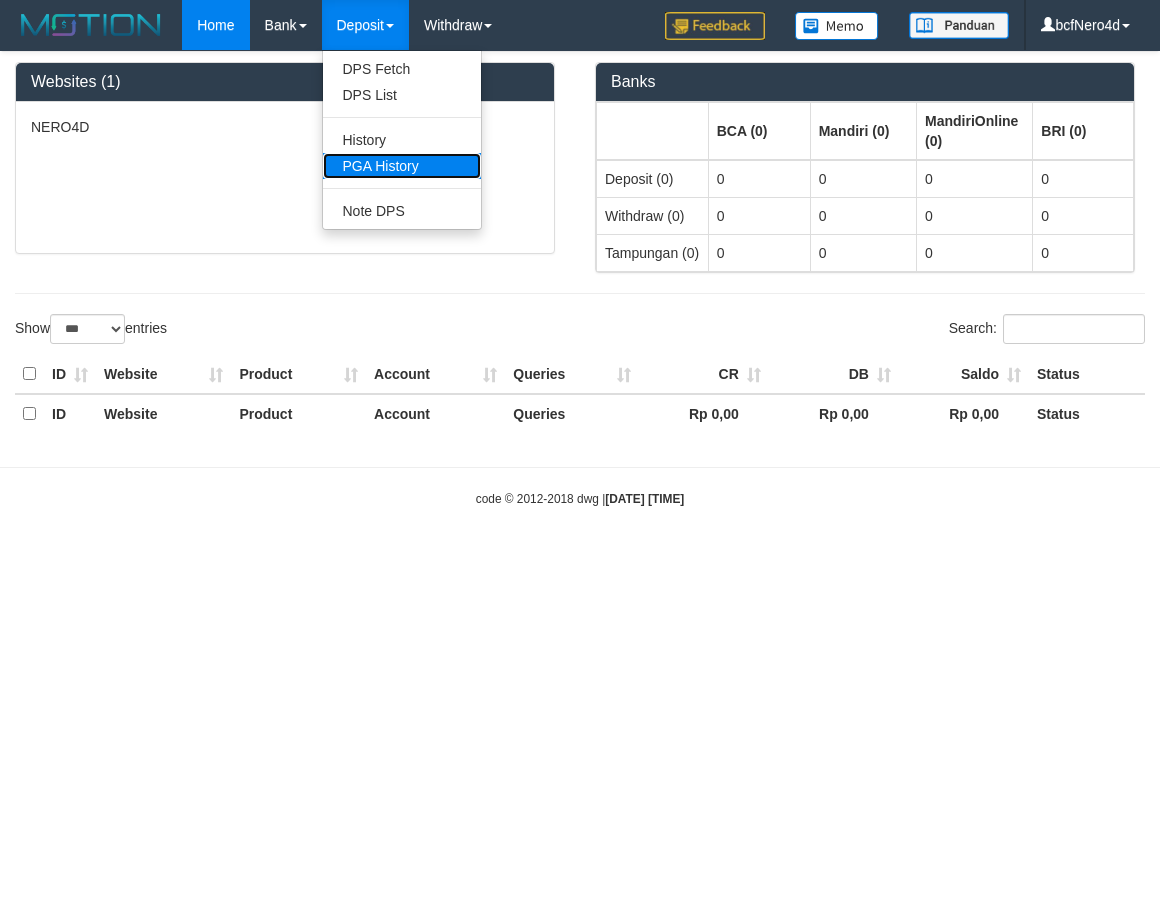 click on "PGA History" at bounding box center [402, 166] 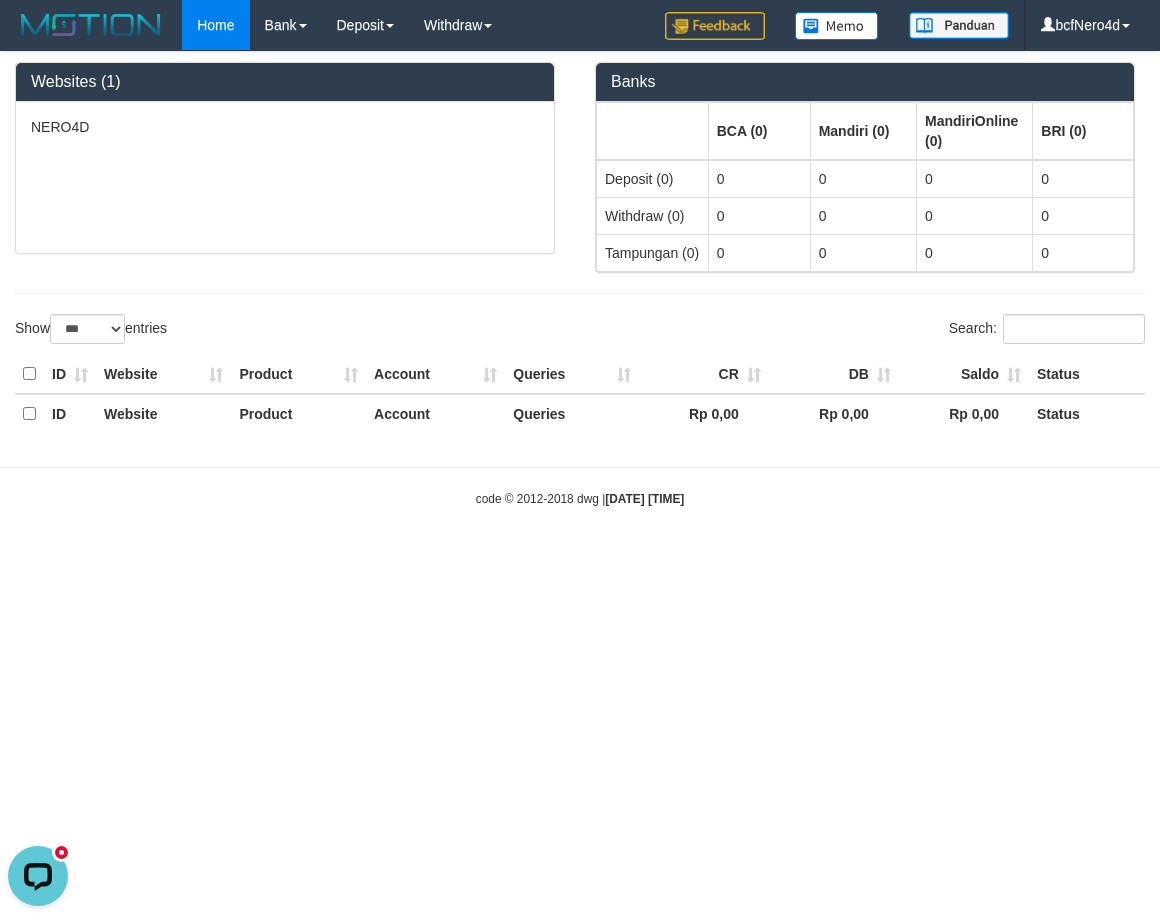 scroll, scrollTop: 0, scrollLeft: 0, axis: both 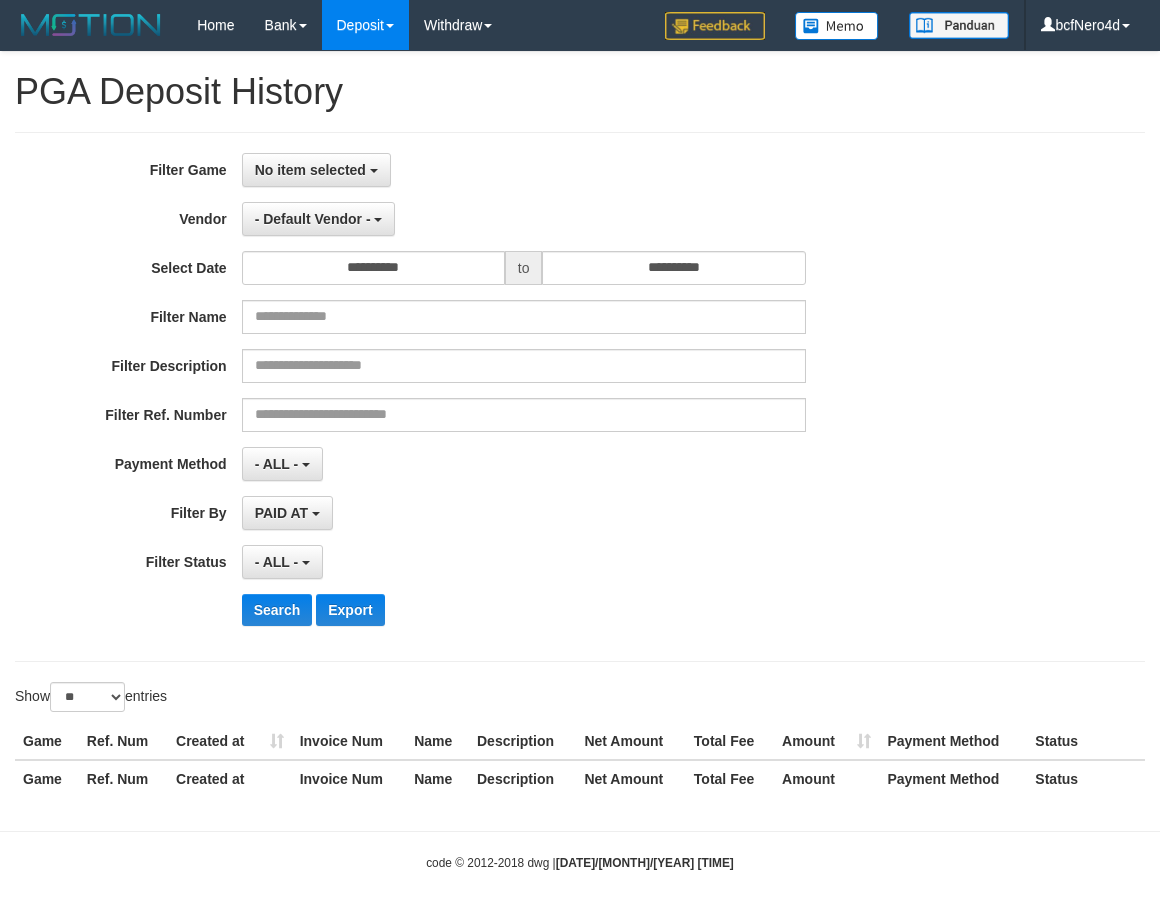 select 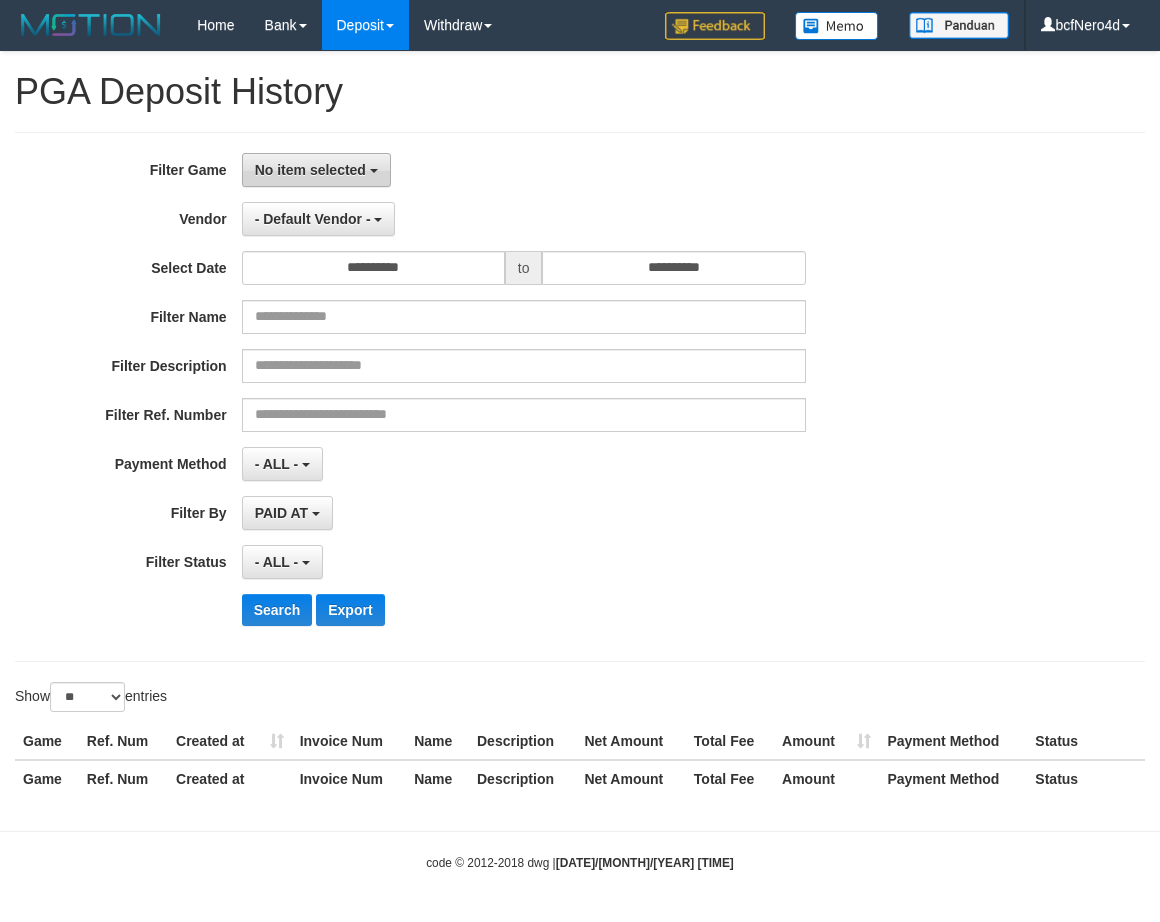 scroll, scrollTop: 0, scrollLeft: 0, axis: both 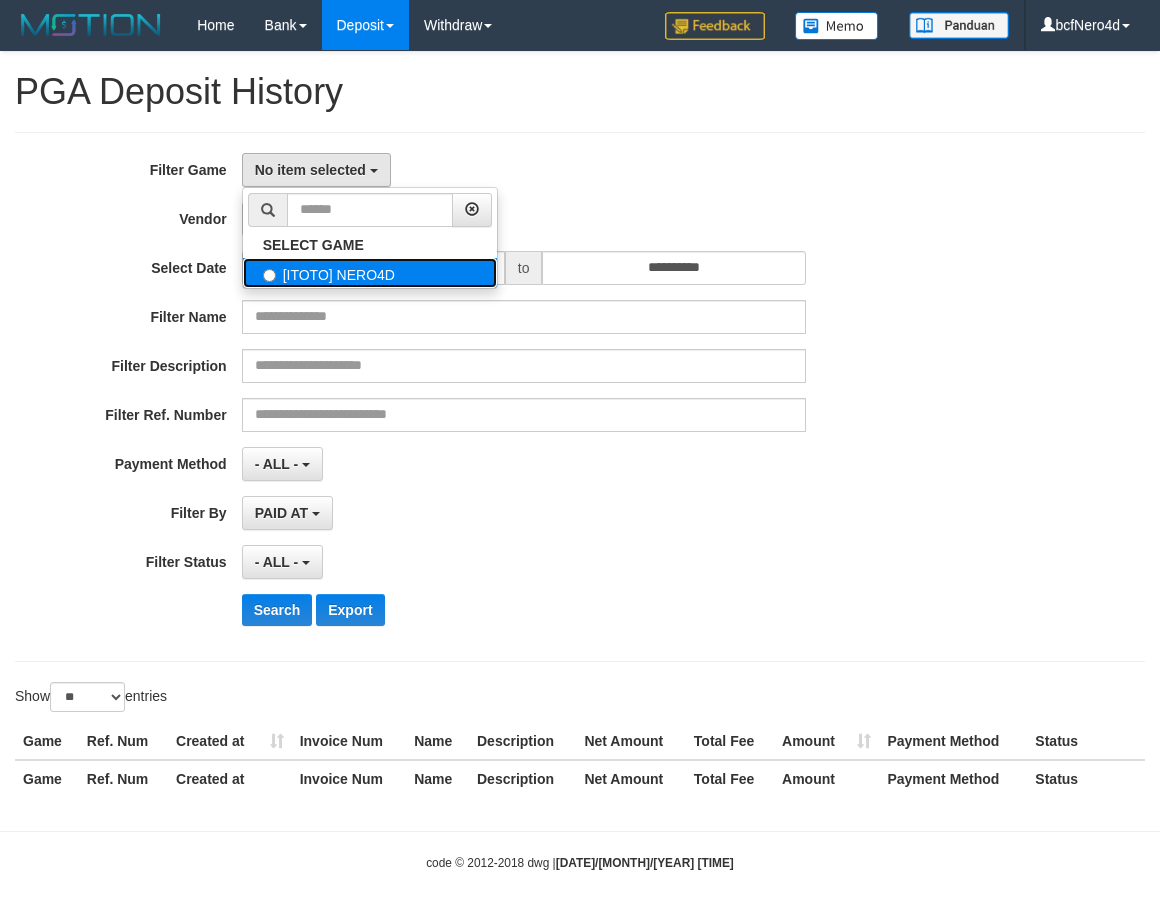 click on "[ITOTO] NERO4D" at bounding box center [370, 273] 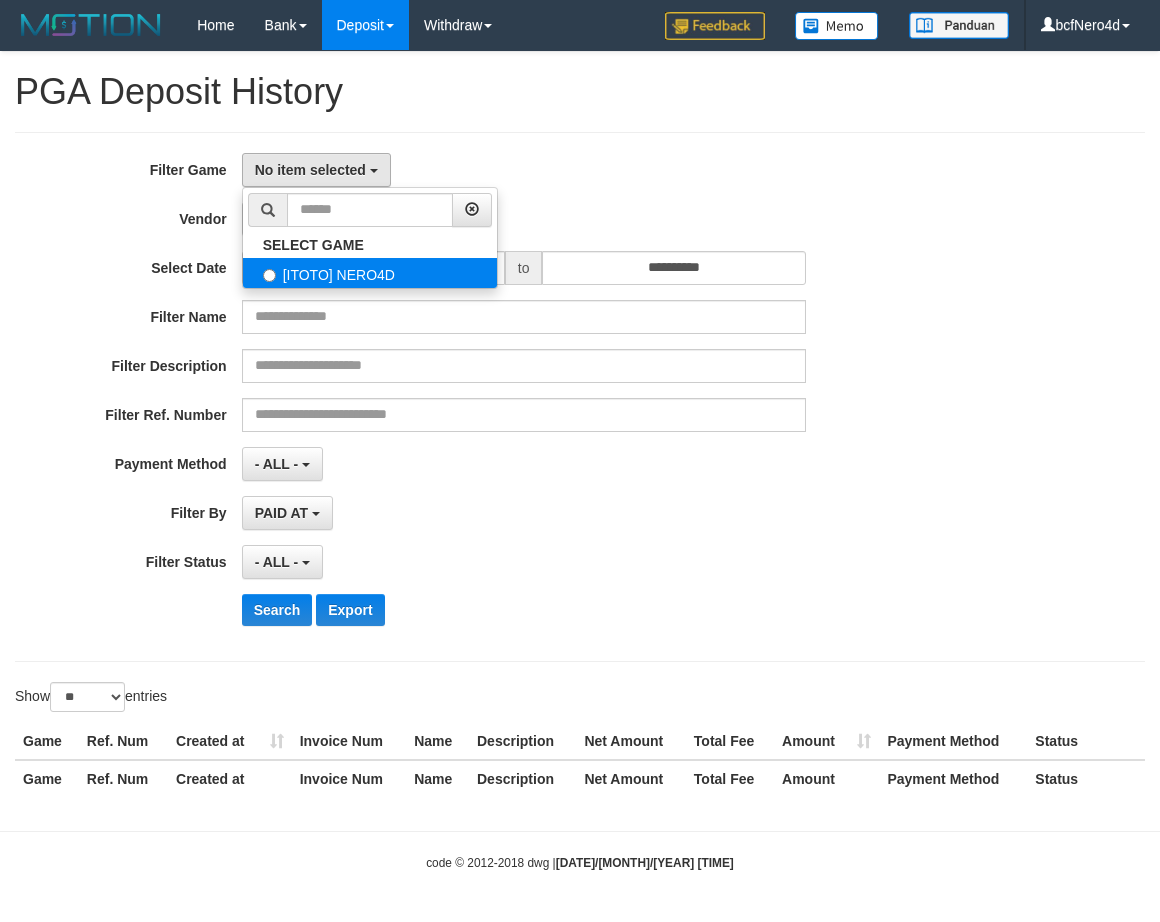 select on "***" 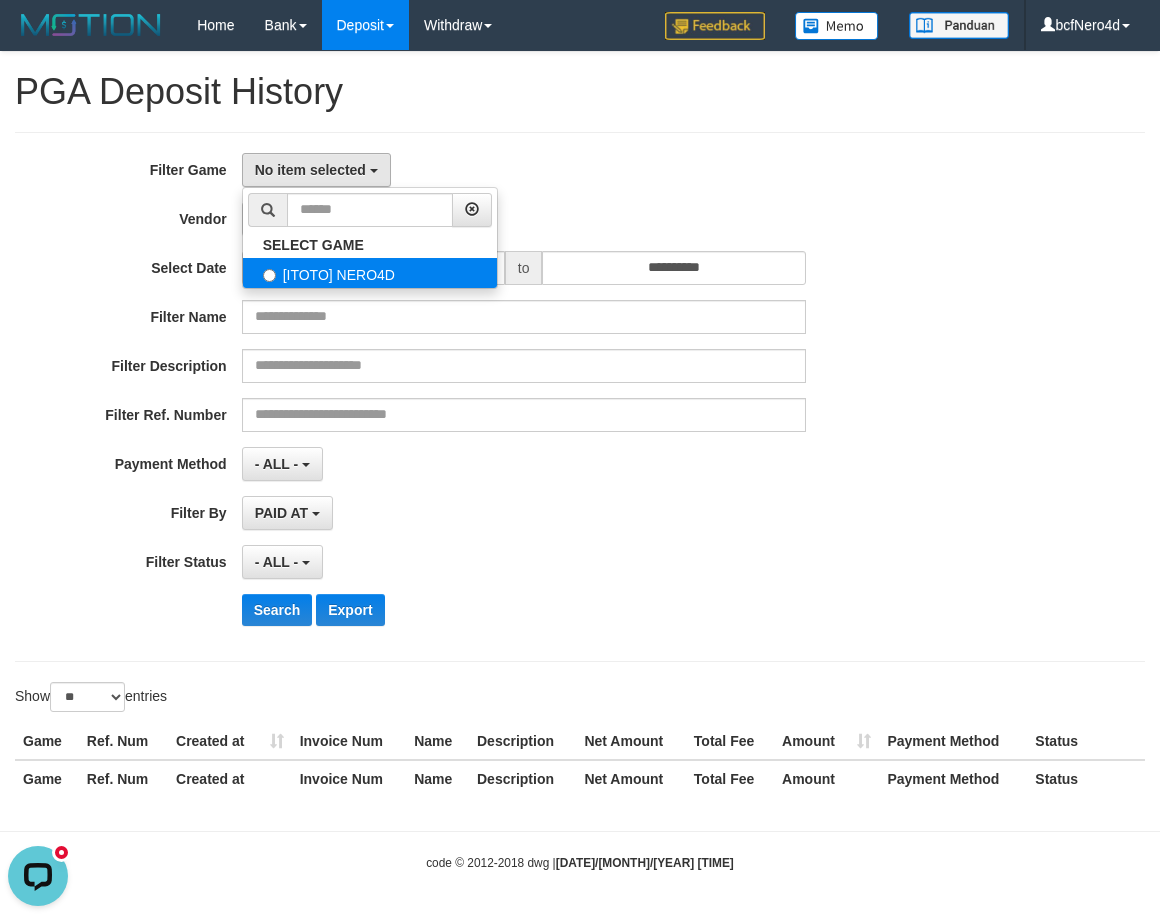 scroll, scrollTop: 0, scrollLeft: 0, axis: both 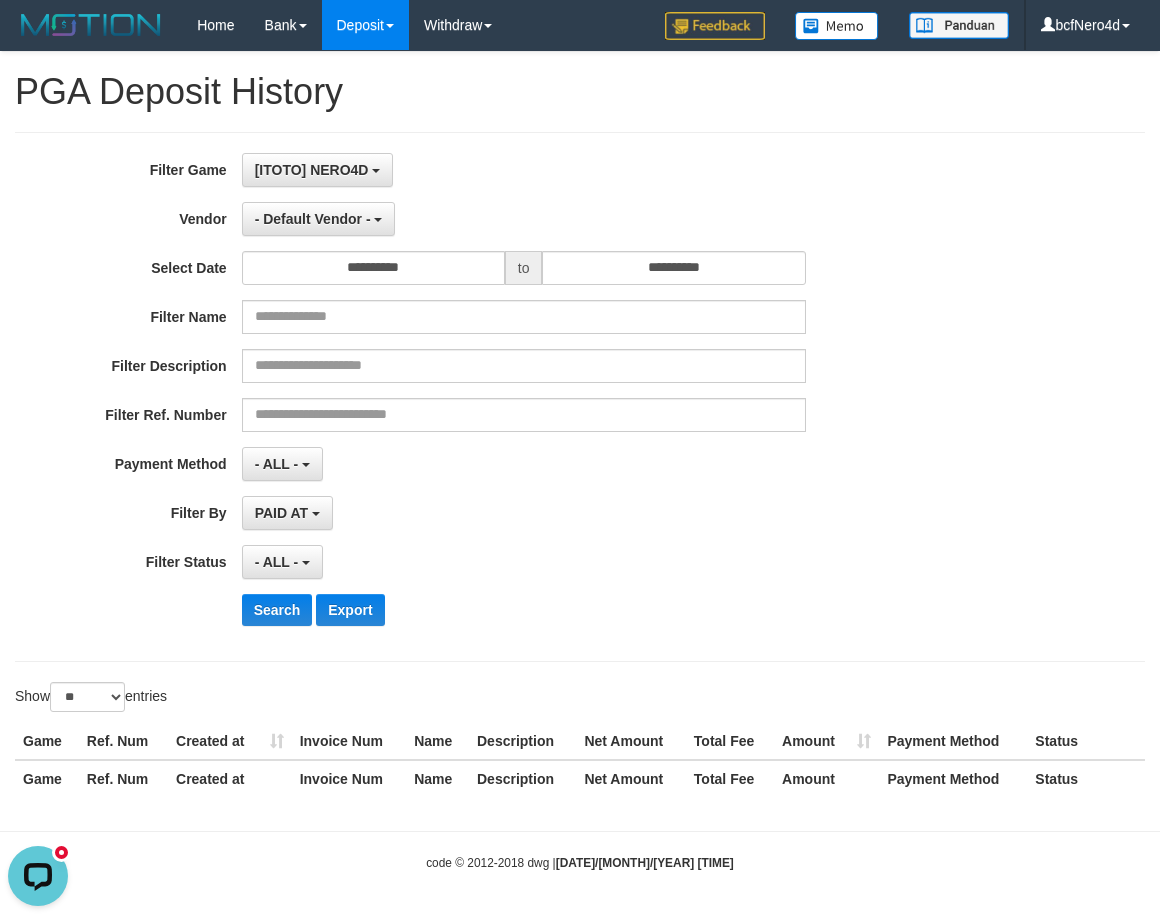 click on "**********" at bounding box center [483, 397] 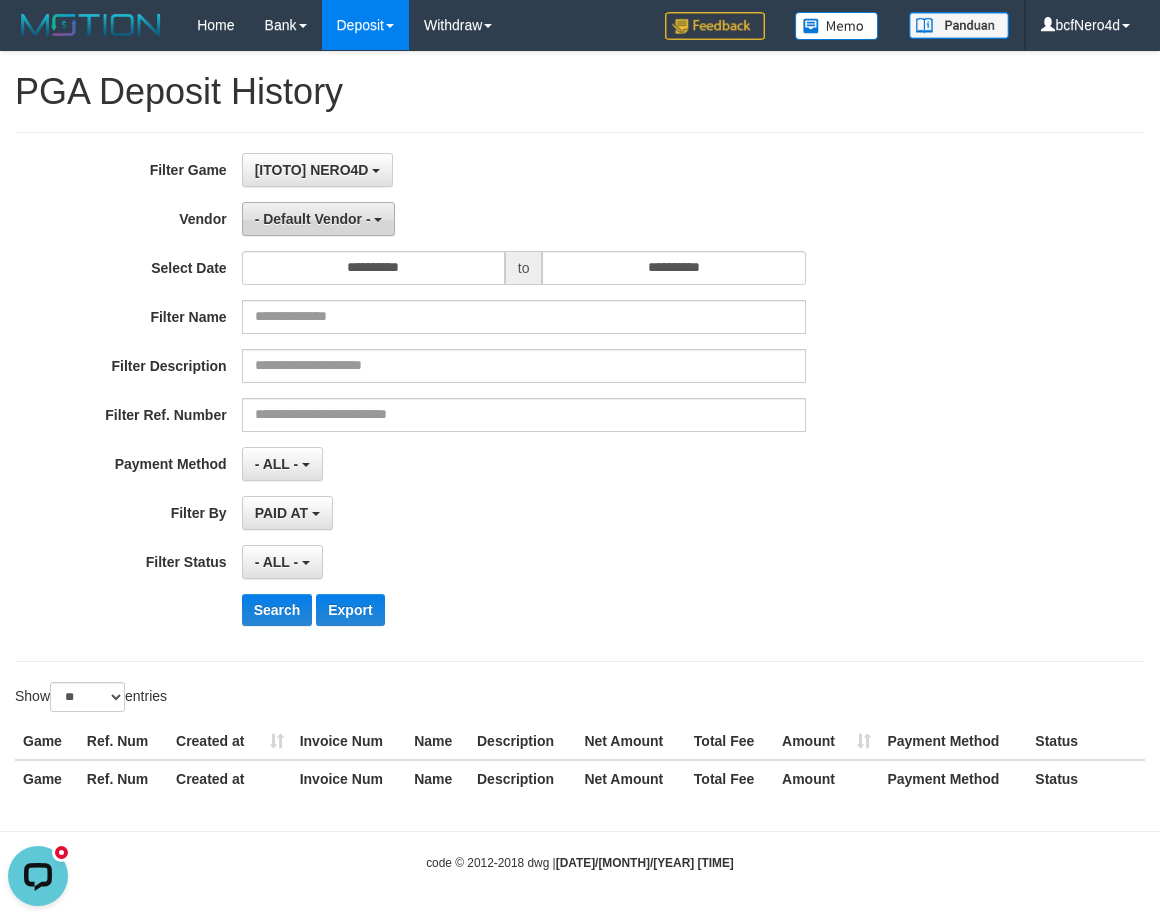 click on "- Default Vendor -" at bounding box center [319, 219] 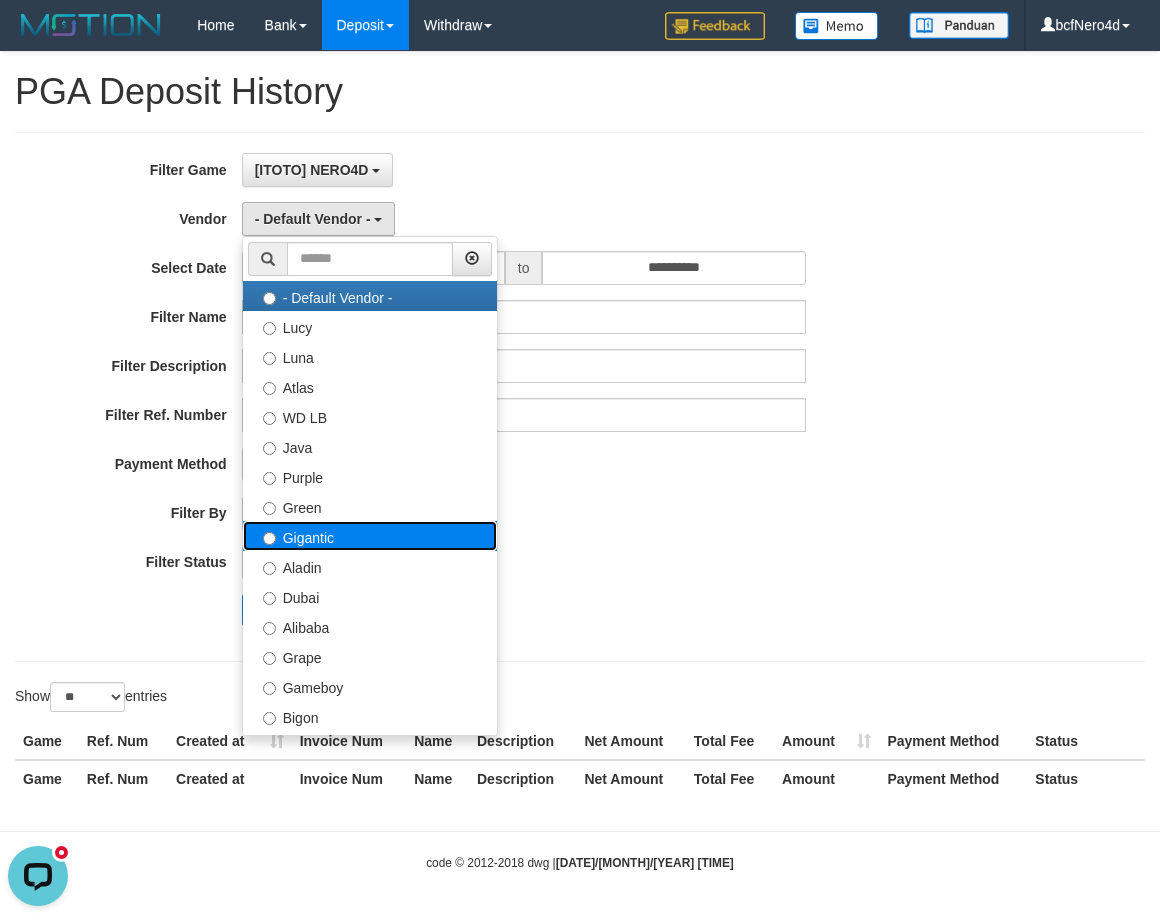 click on "Gigantic" at bounding box center (370, 536) 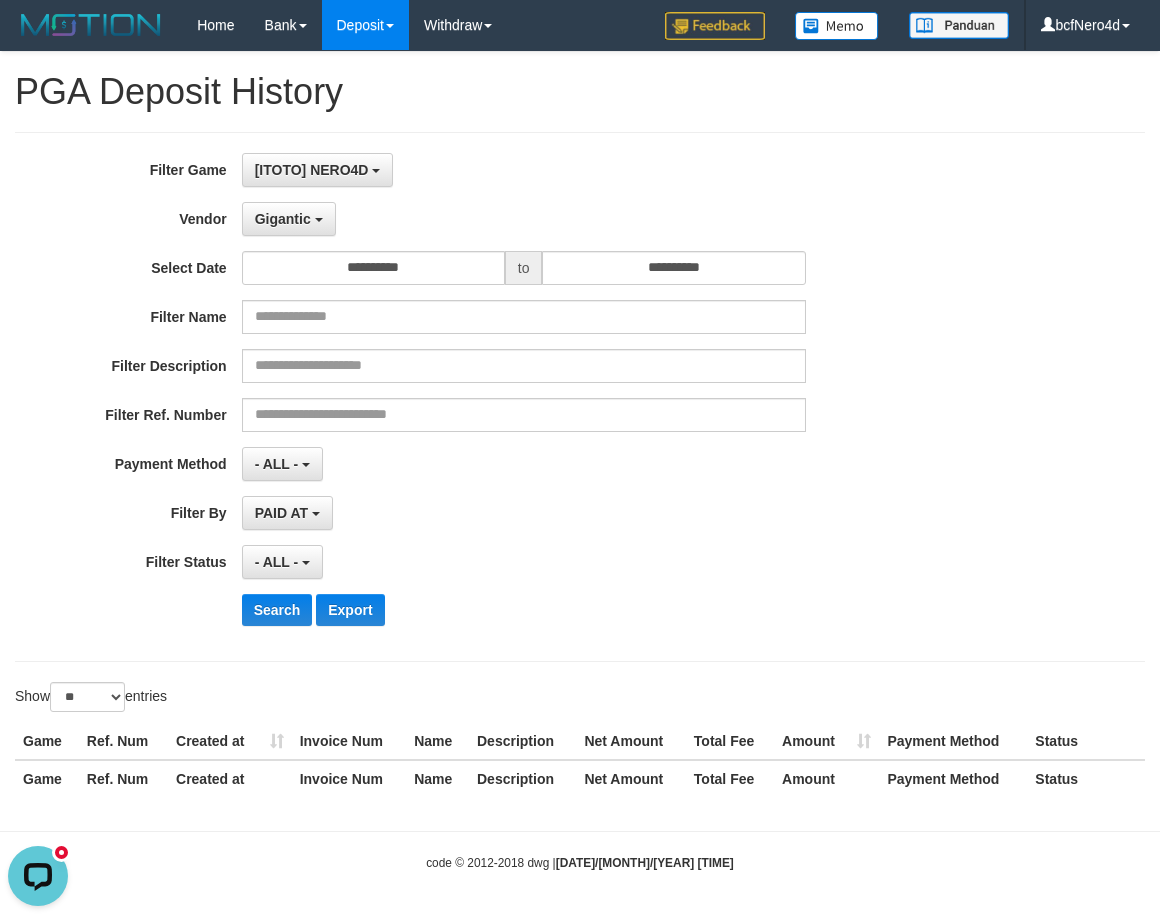 click on "**********" at bounding box center [483, 397] 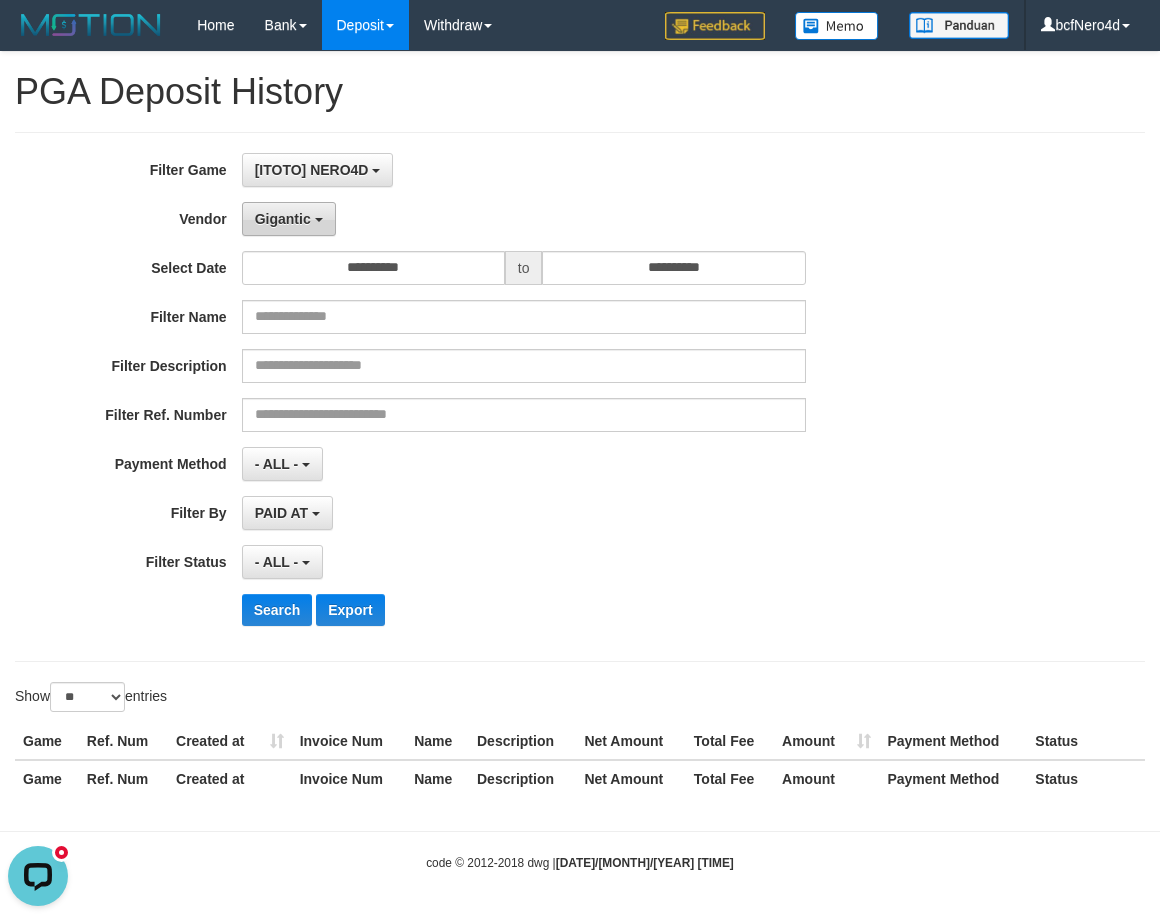 click on "Gigantic" at bounding box center (283, 219) 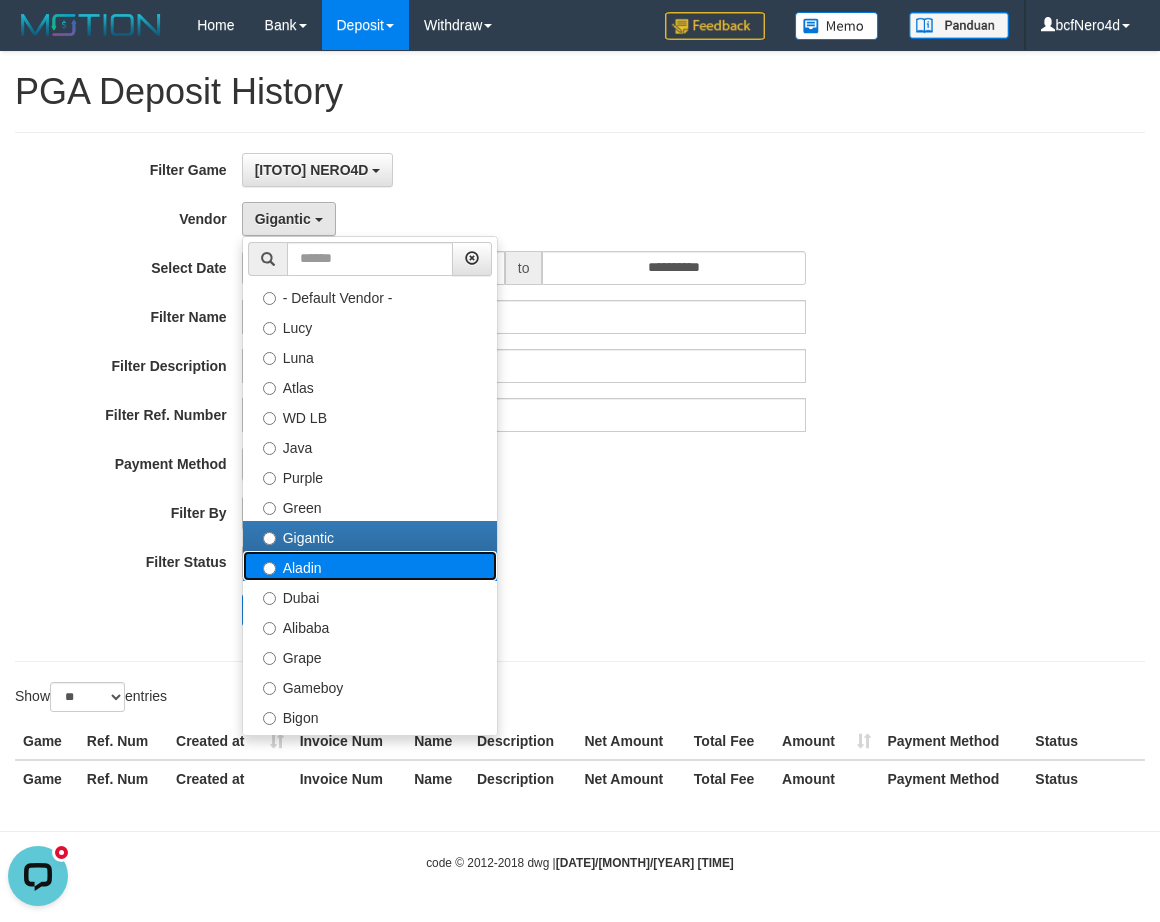 click on "Aladin" at bounding box center [370, 566] 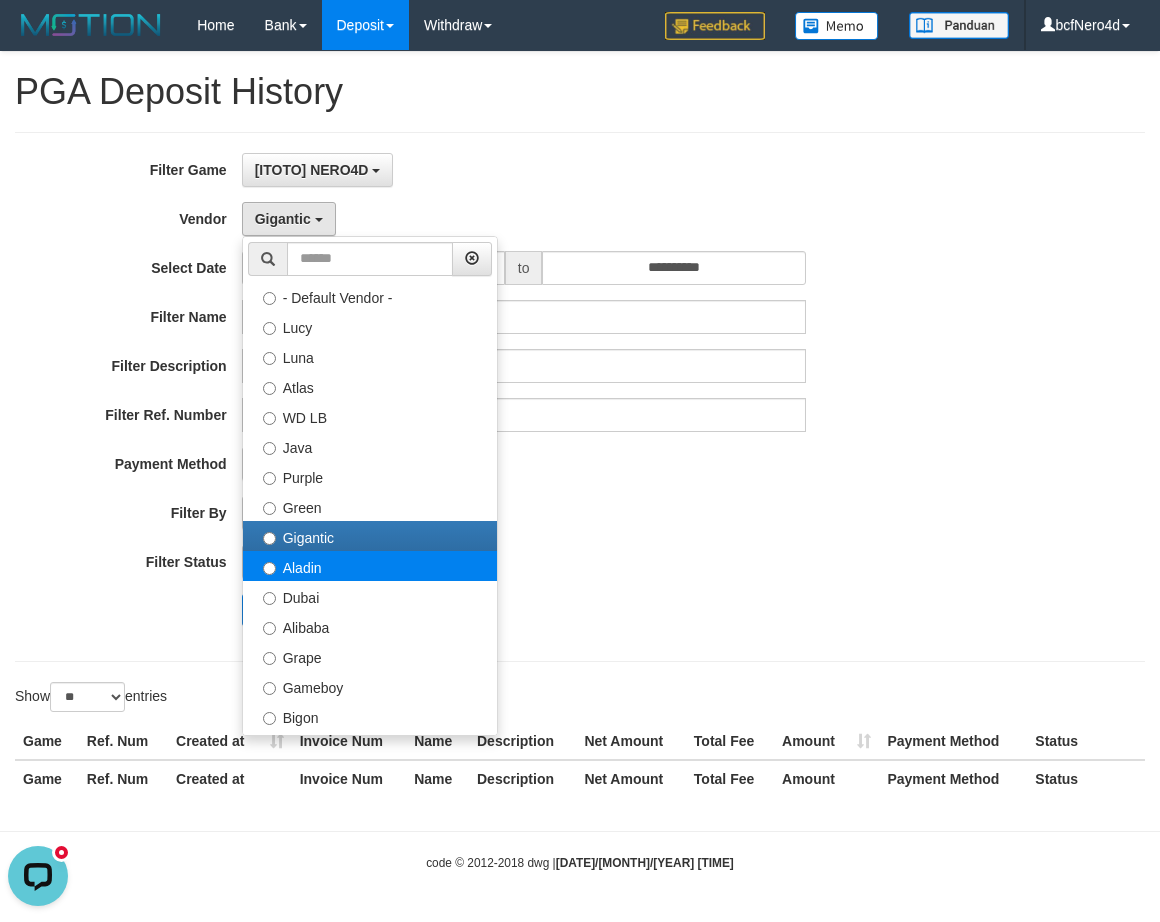 select on "**********" 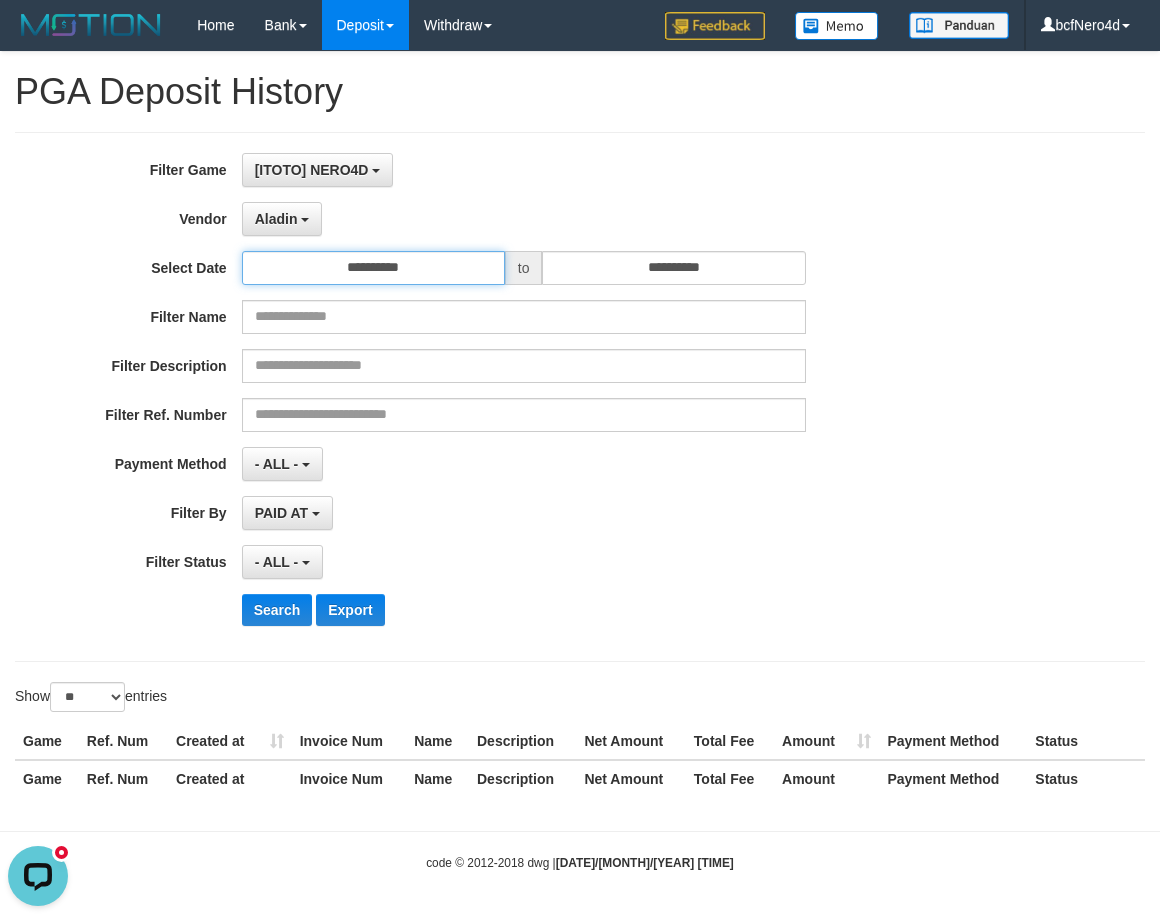 click on "**********" at bounding box center (373, 268) 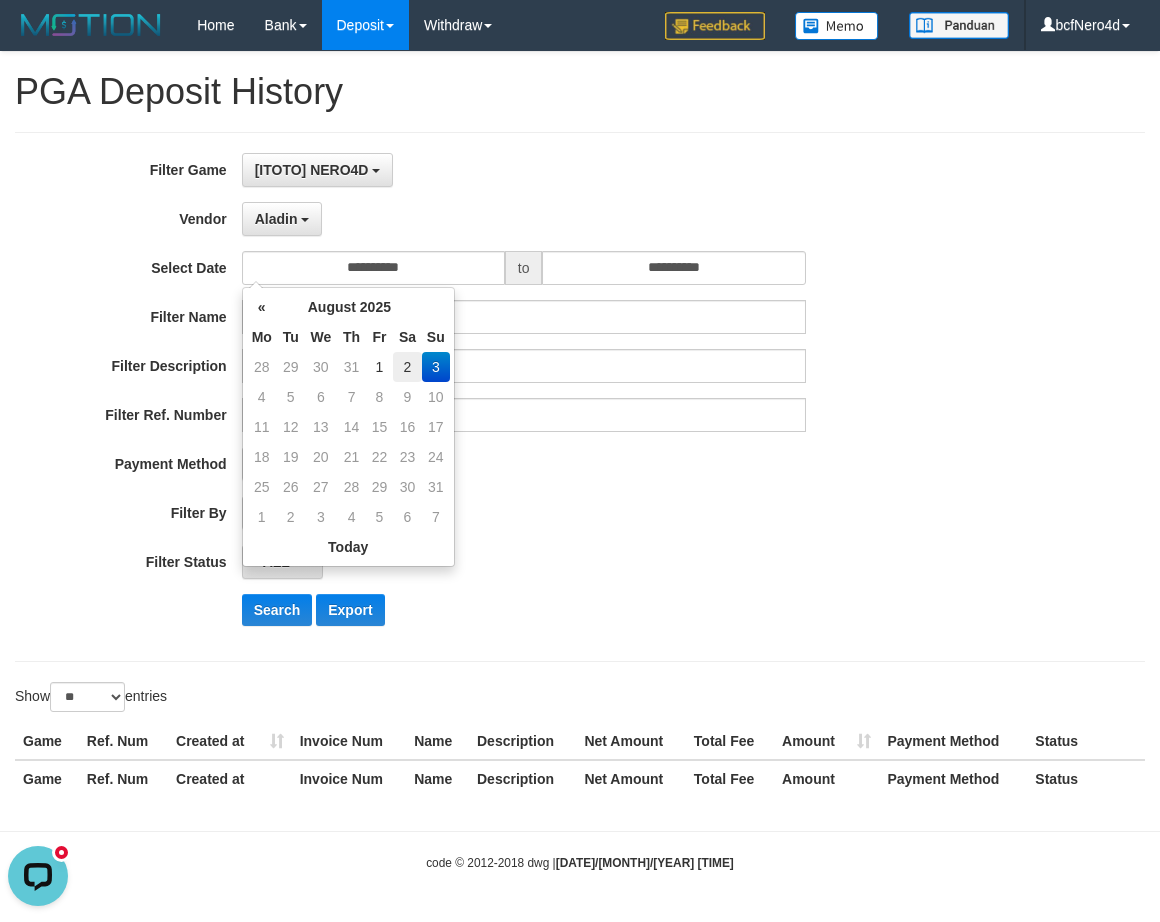 click on "2" at bounding box center (407, 367) 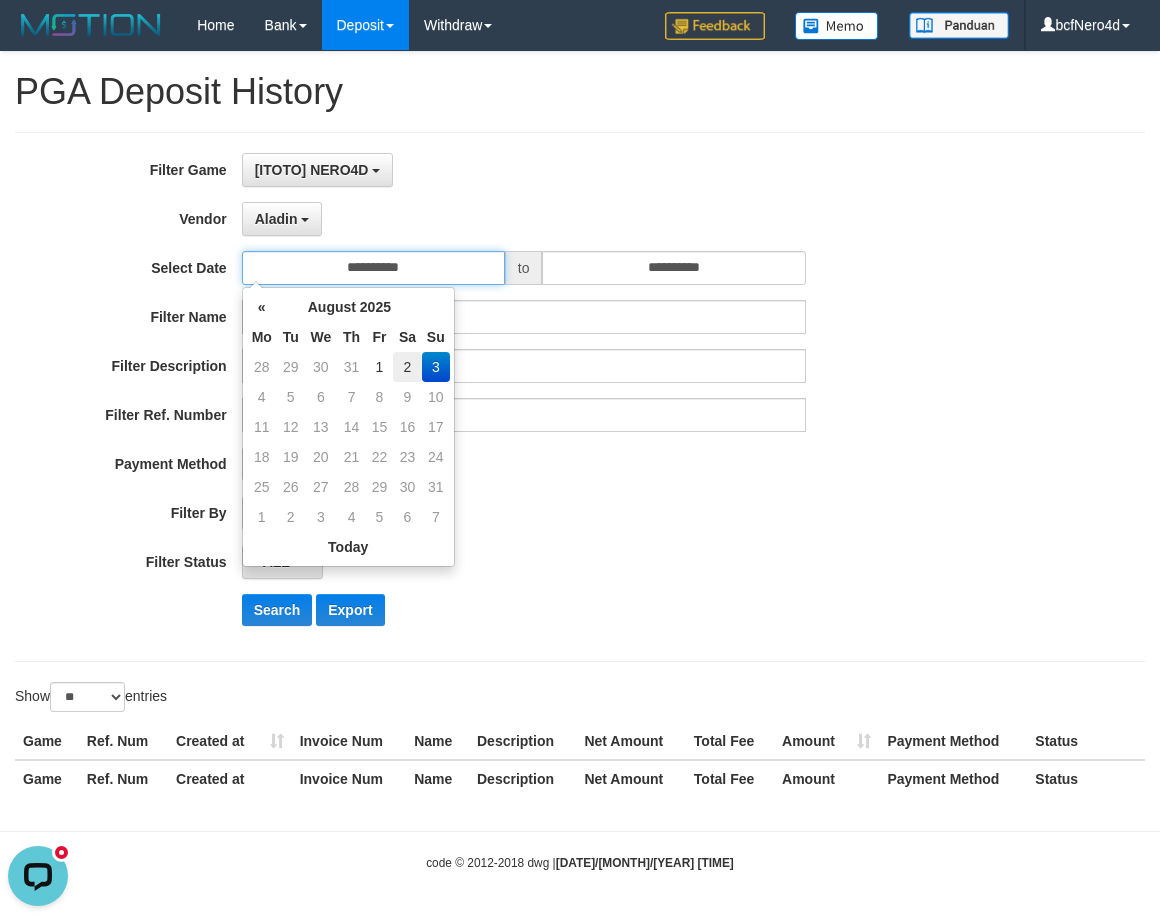 type on "**********" 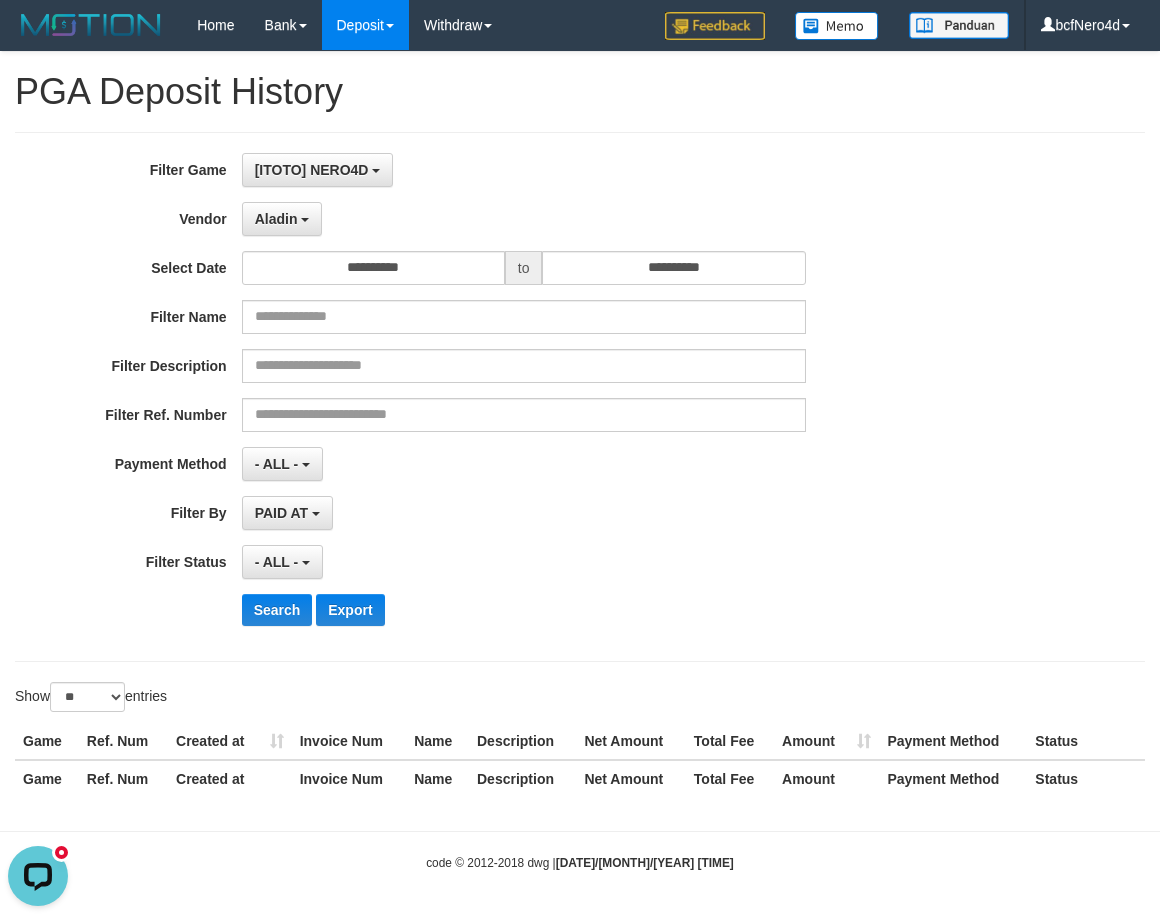 drag, startPoint x: 179, startPoint y: 304, endPoint x: 175, endPoint y: 291, distance: 13.601471 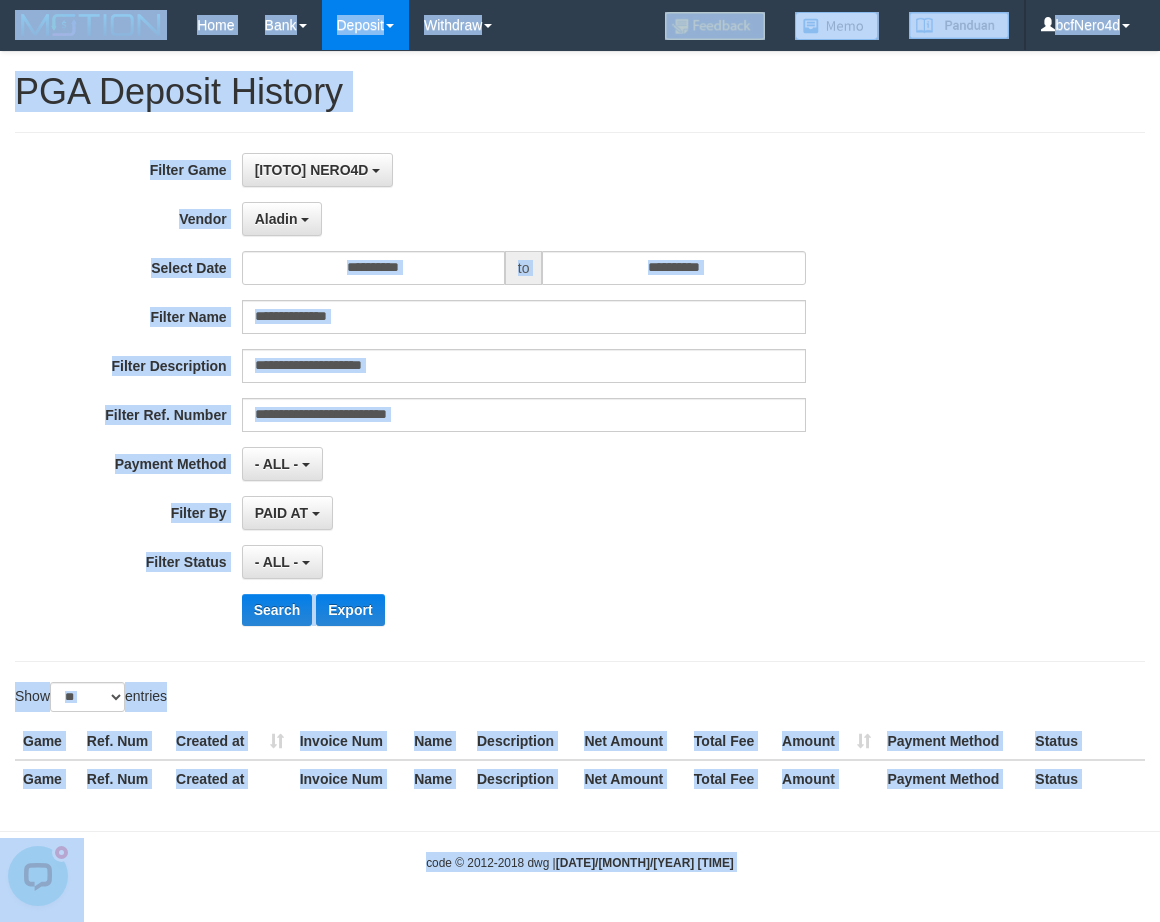 copy on "**********" 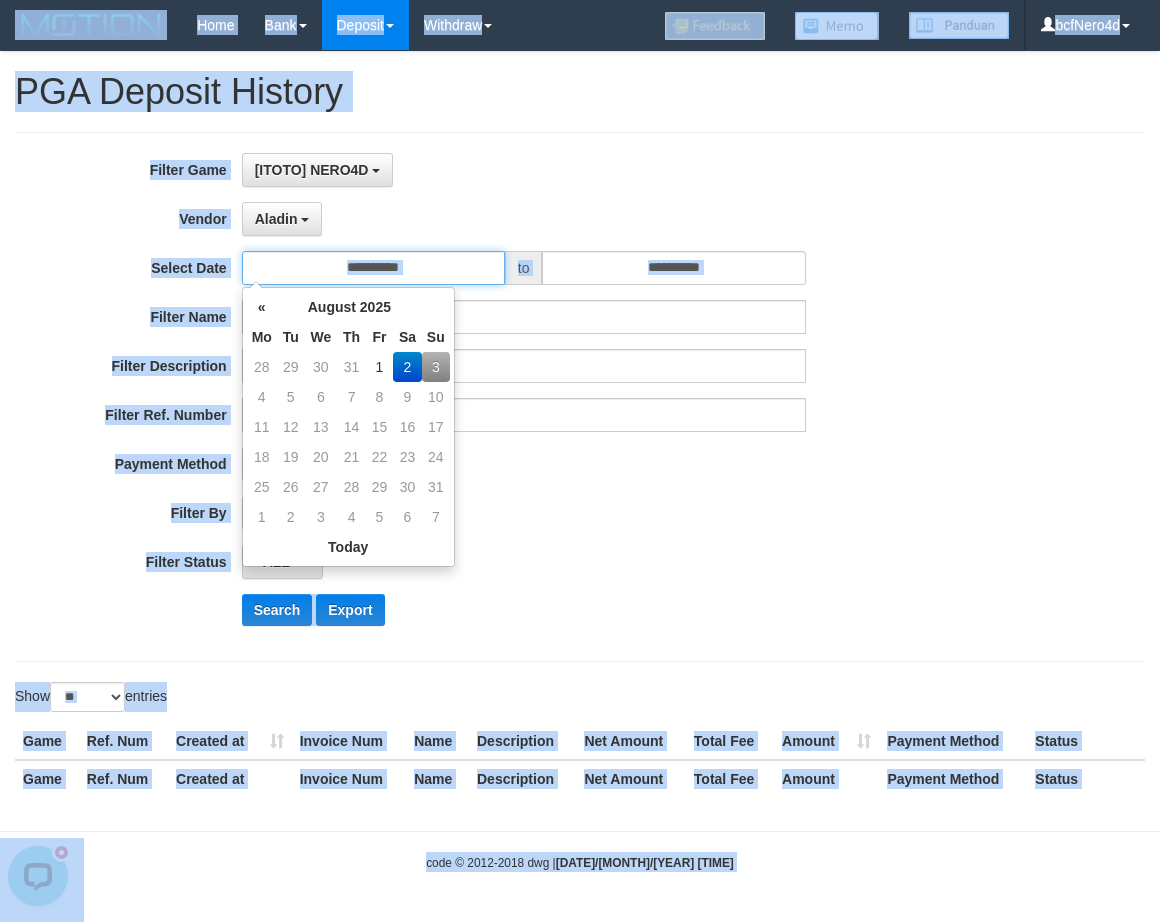 click on "**********" at bounding box center (373, 268) 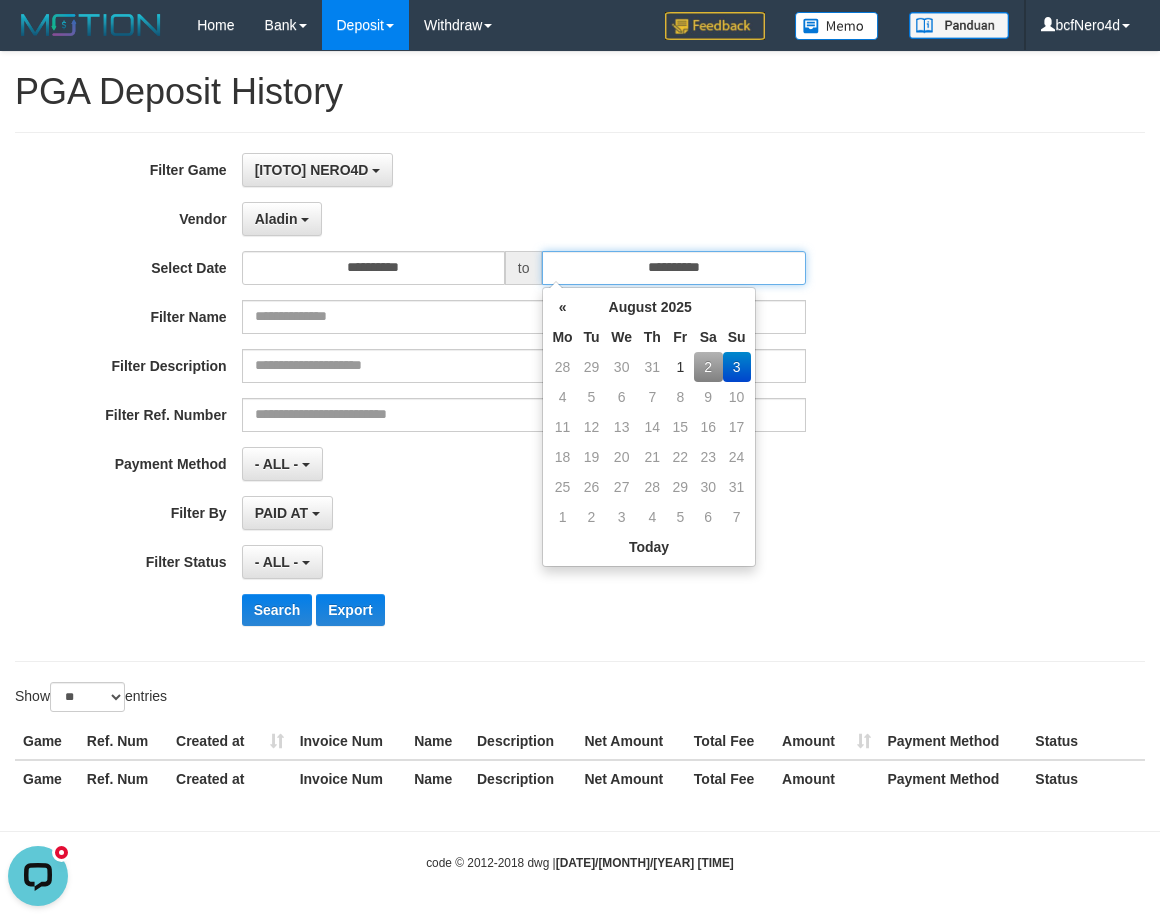 paste 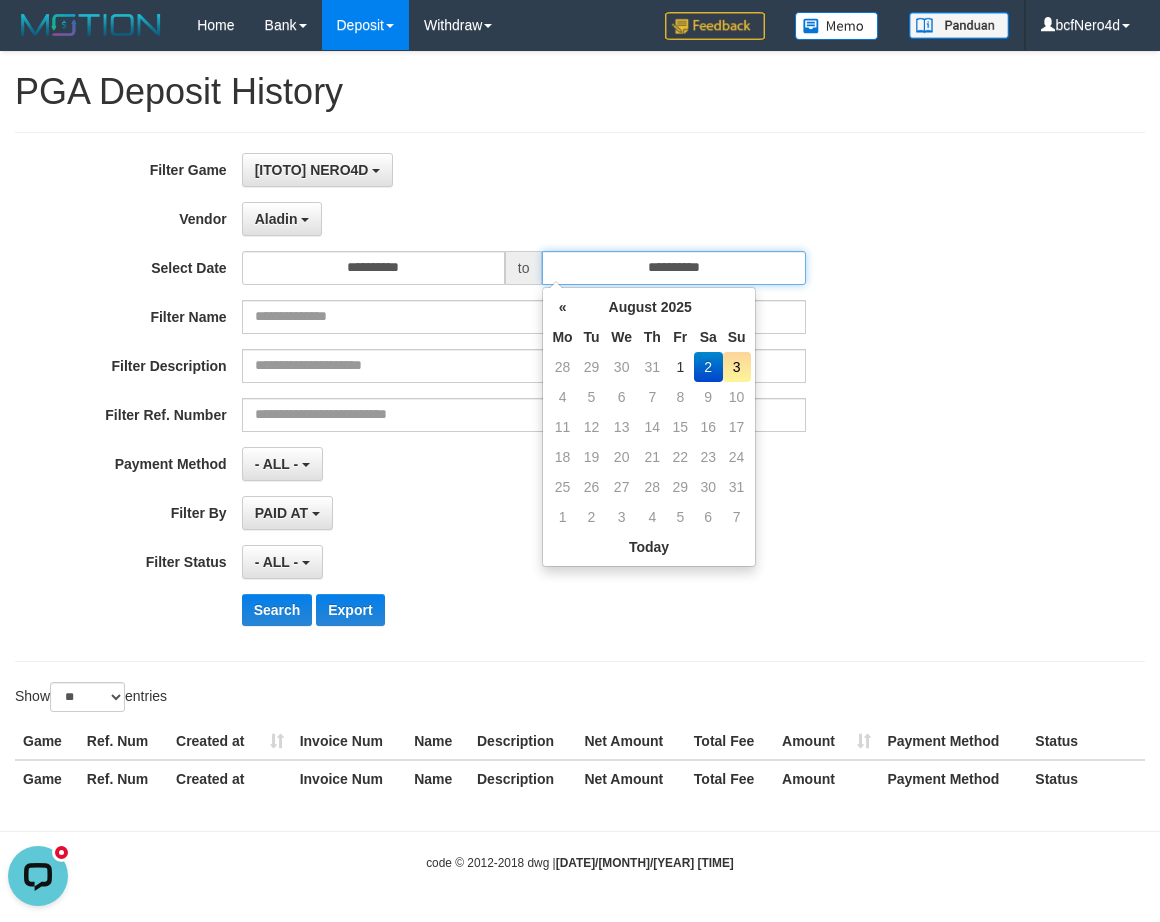 type on "**********" 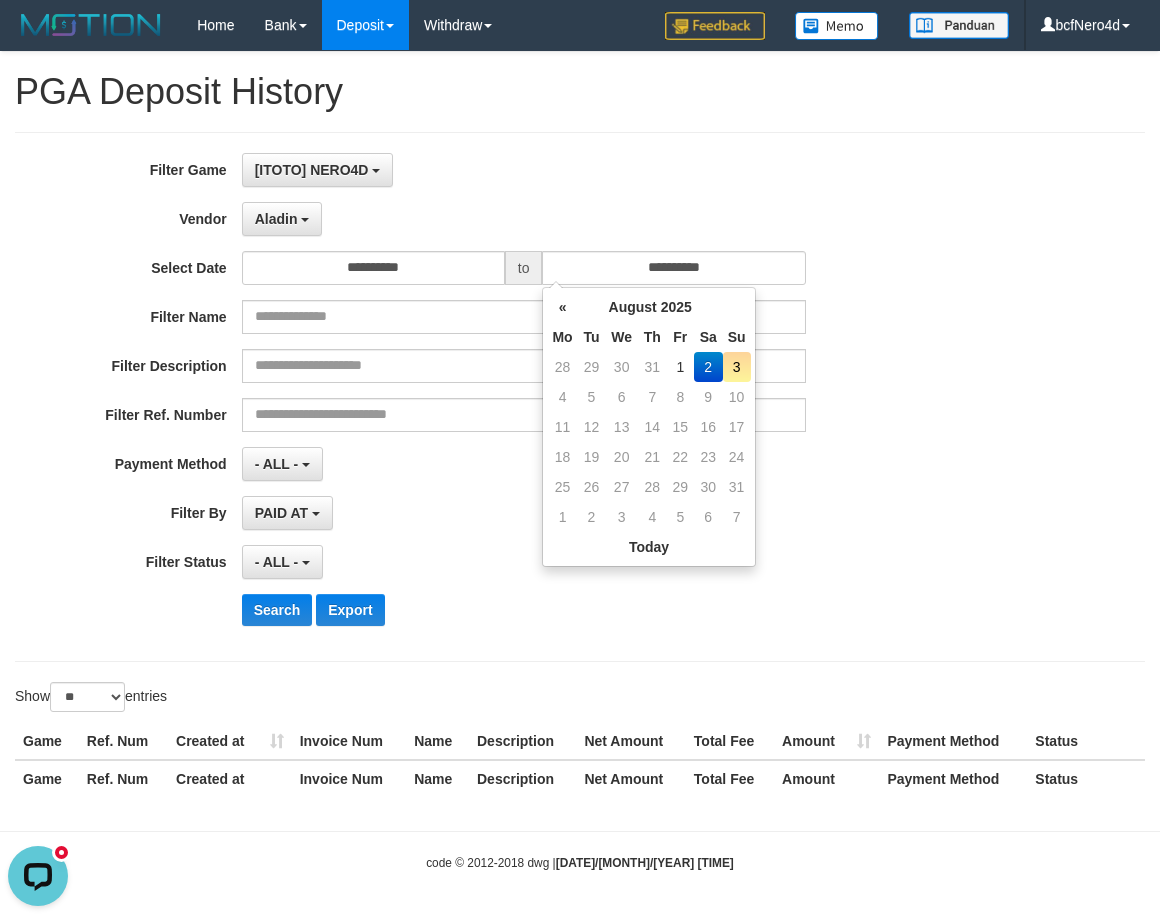 click on "**********" at bounding box center [580, 397] 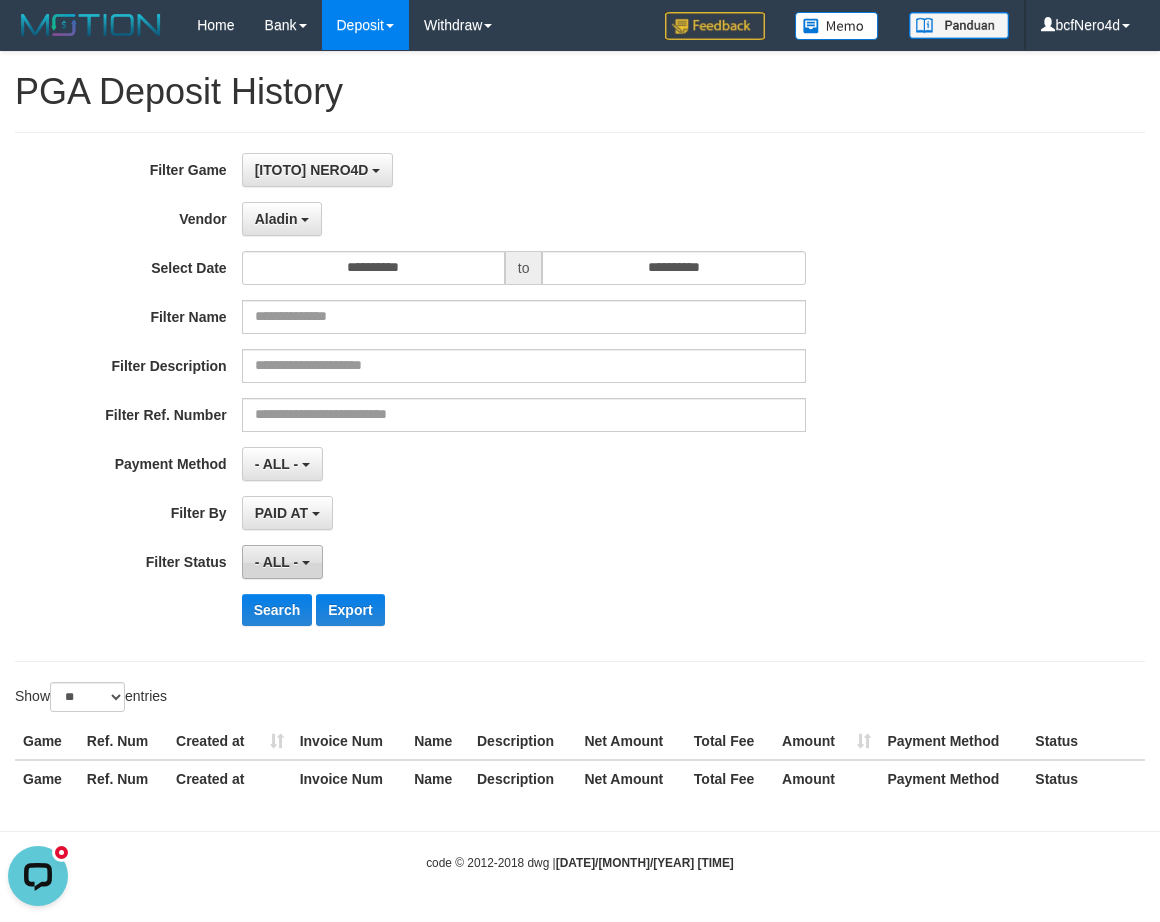 click on "- ALL -" at bounding box center [277, 562] 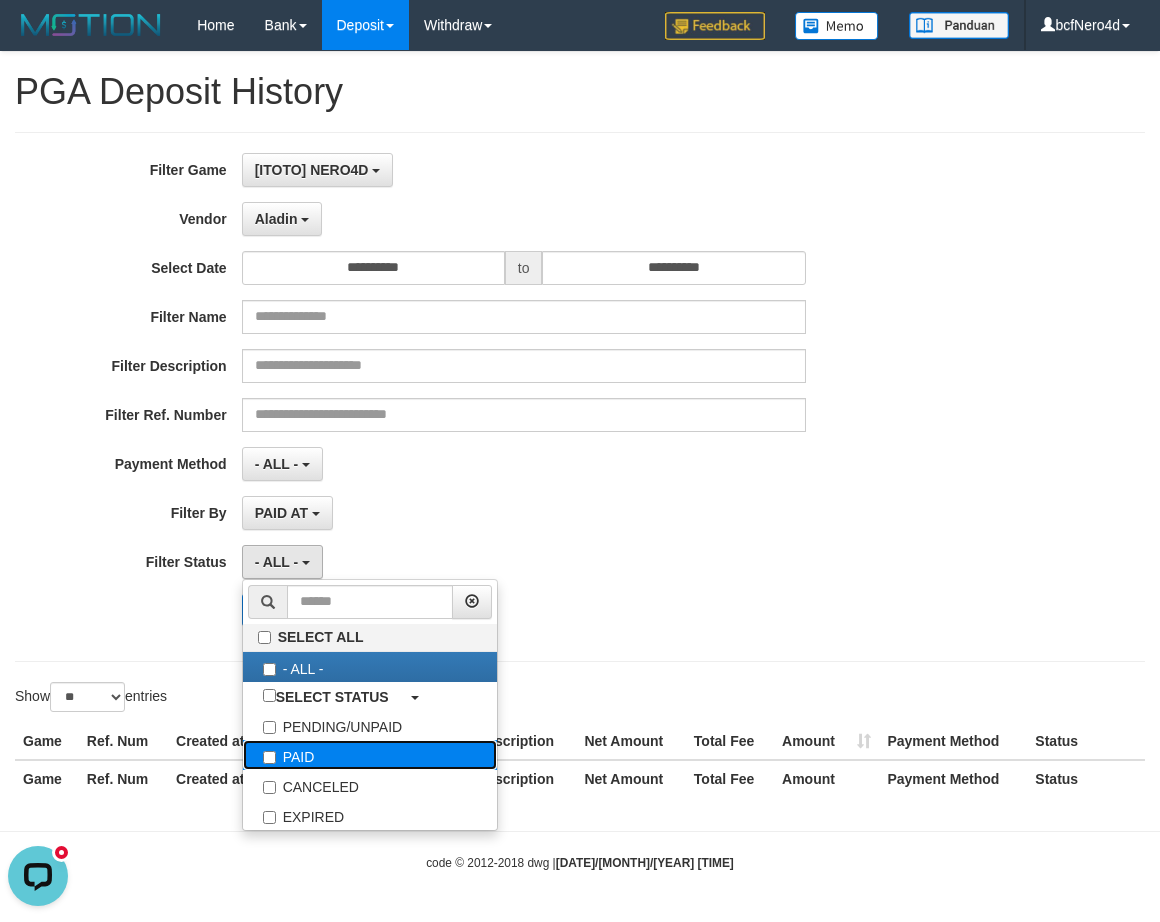 click on "PAID" at bounding box center (370, 755) 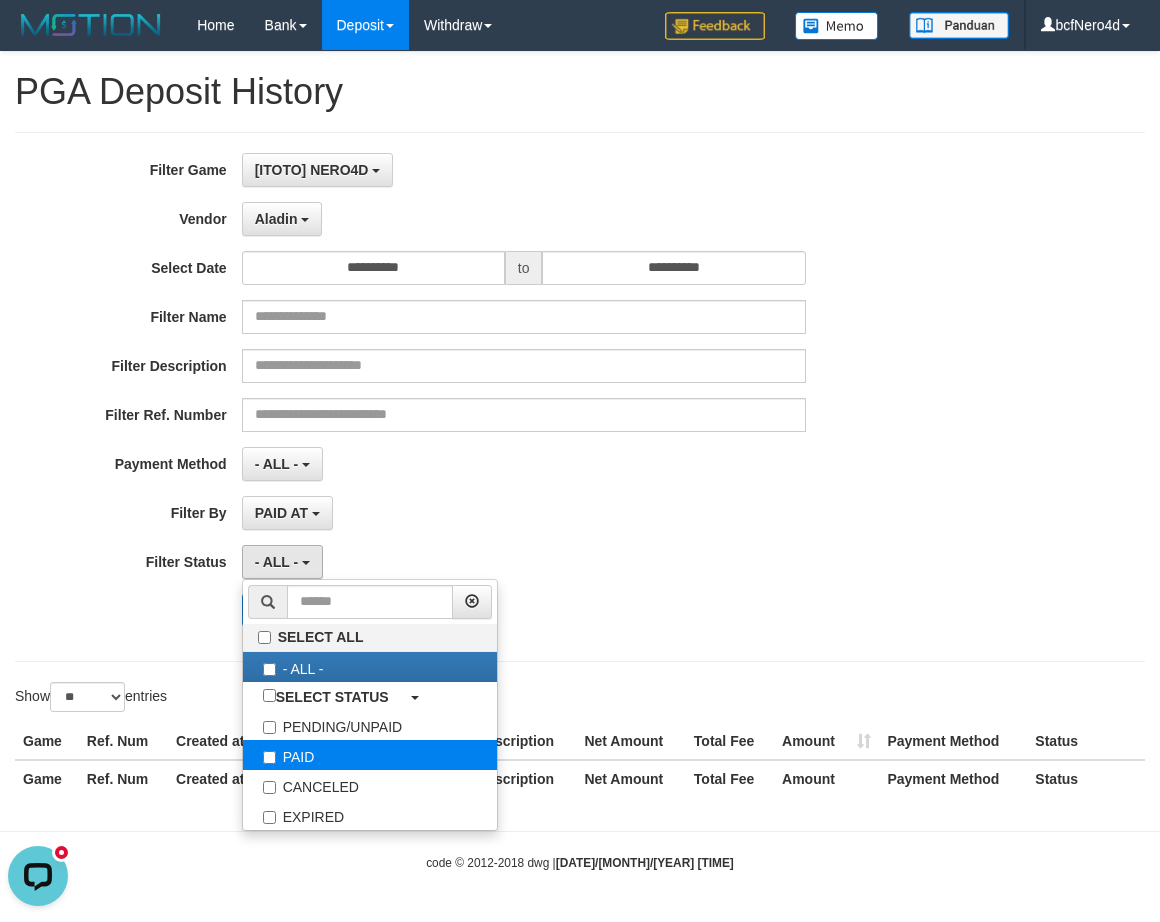 select on "*" 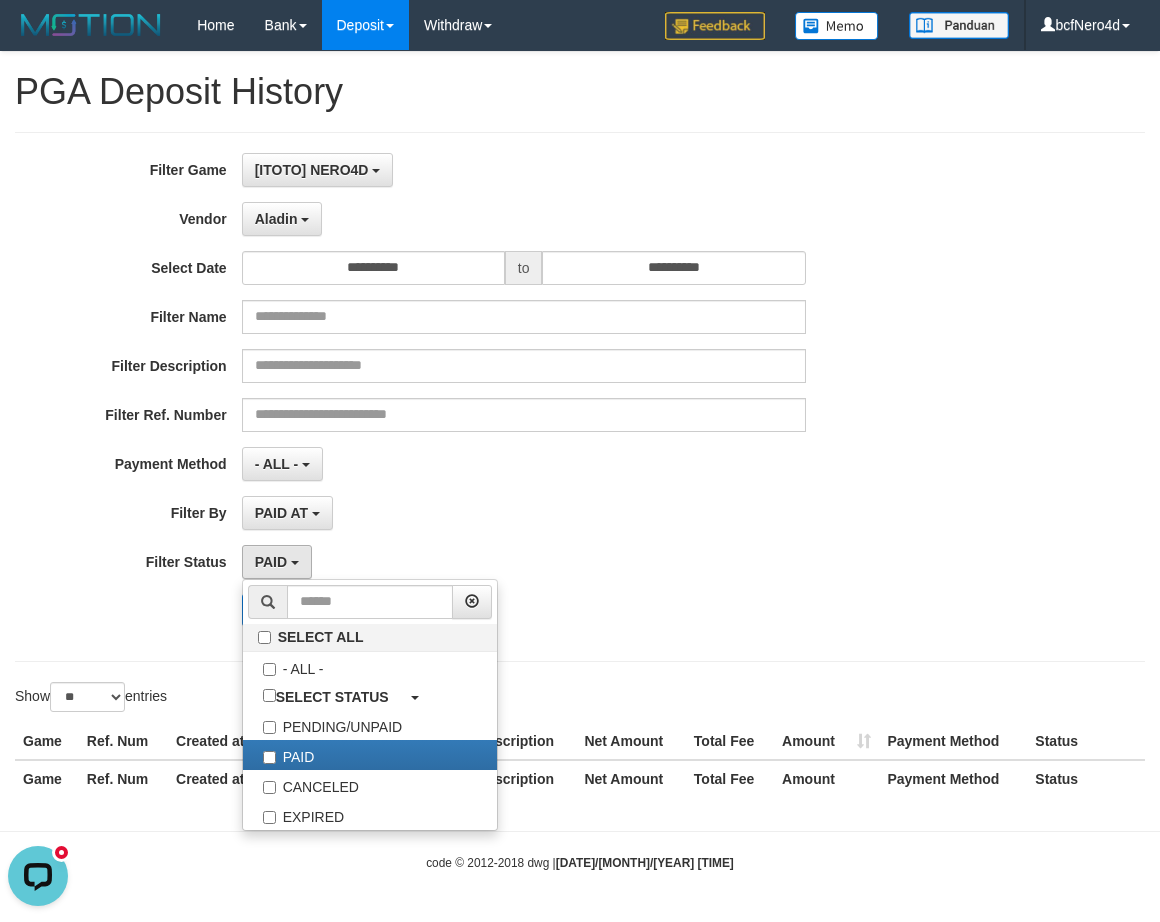 drag, startPoint x: 8, startPoint y: 565, endPoint x: 76, endPoint y: 561, distance: 68.117546 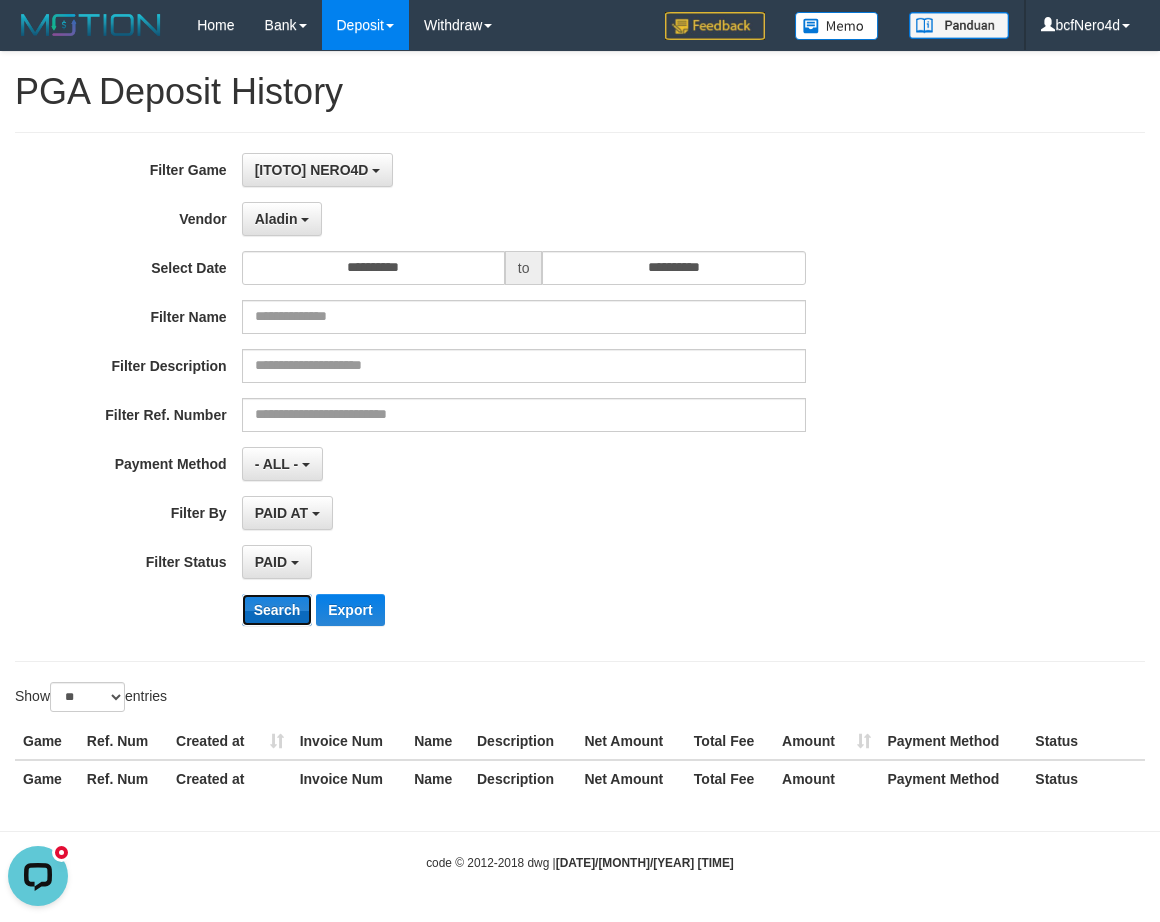click on "Search" at bounding box center [277, 610] 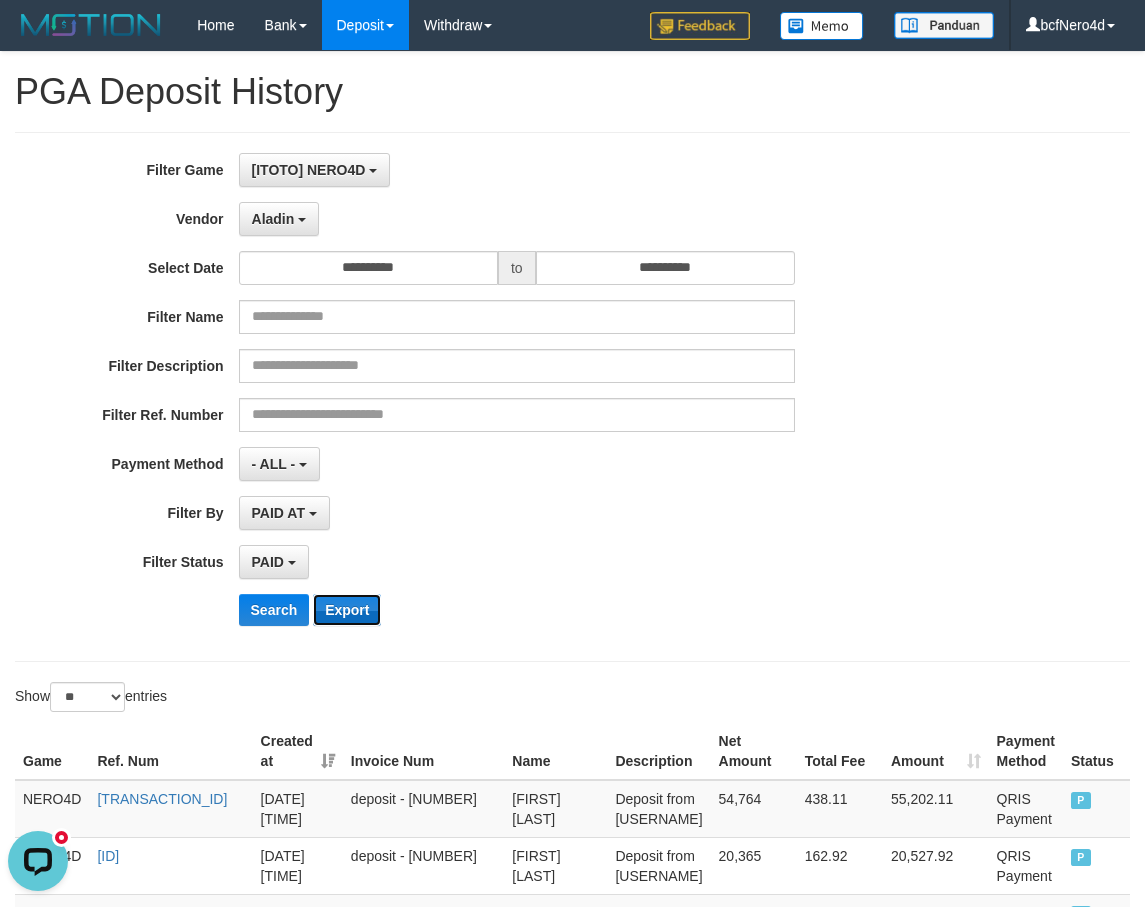 click on "Export" at bounding box center [347, 610] 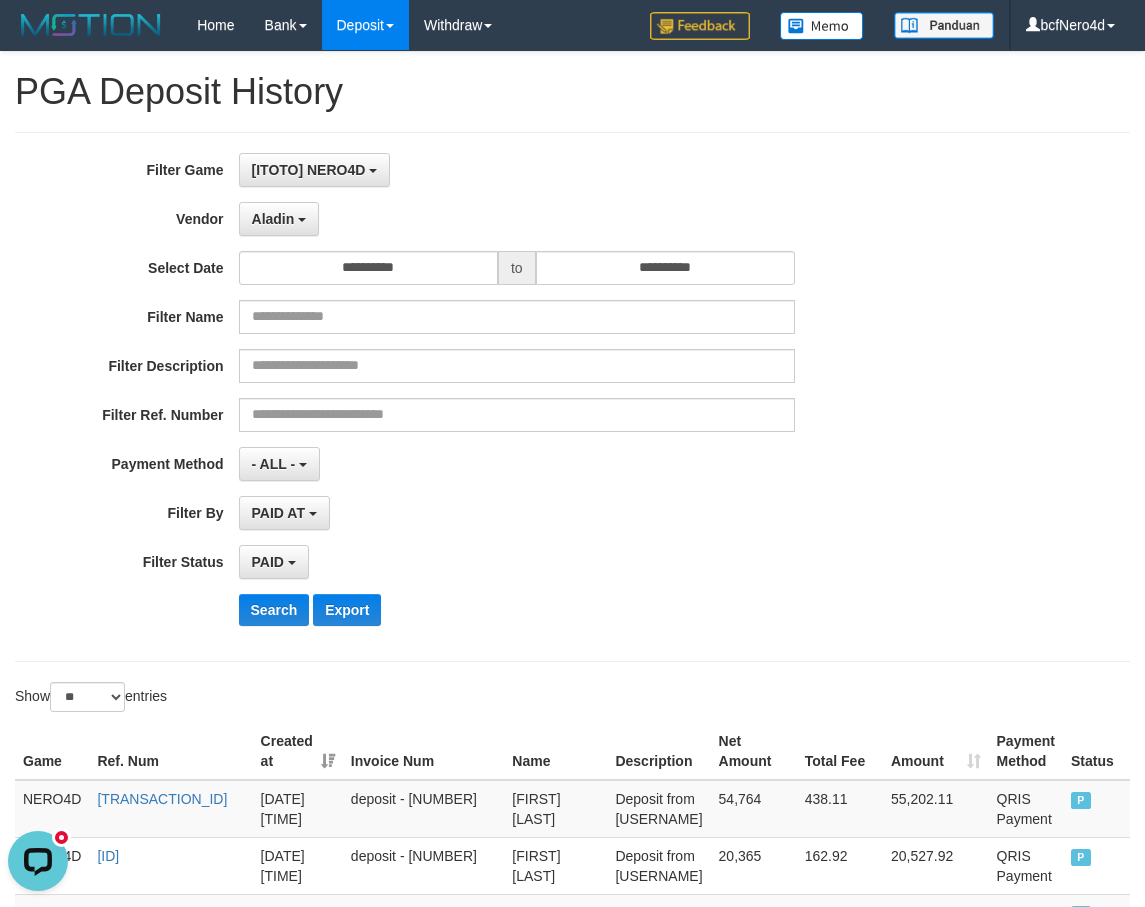 click on "**********" at bounding box center (477, 397) 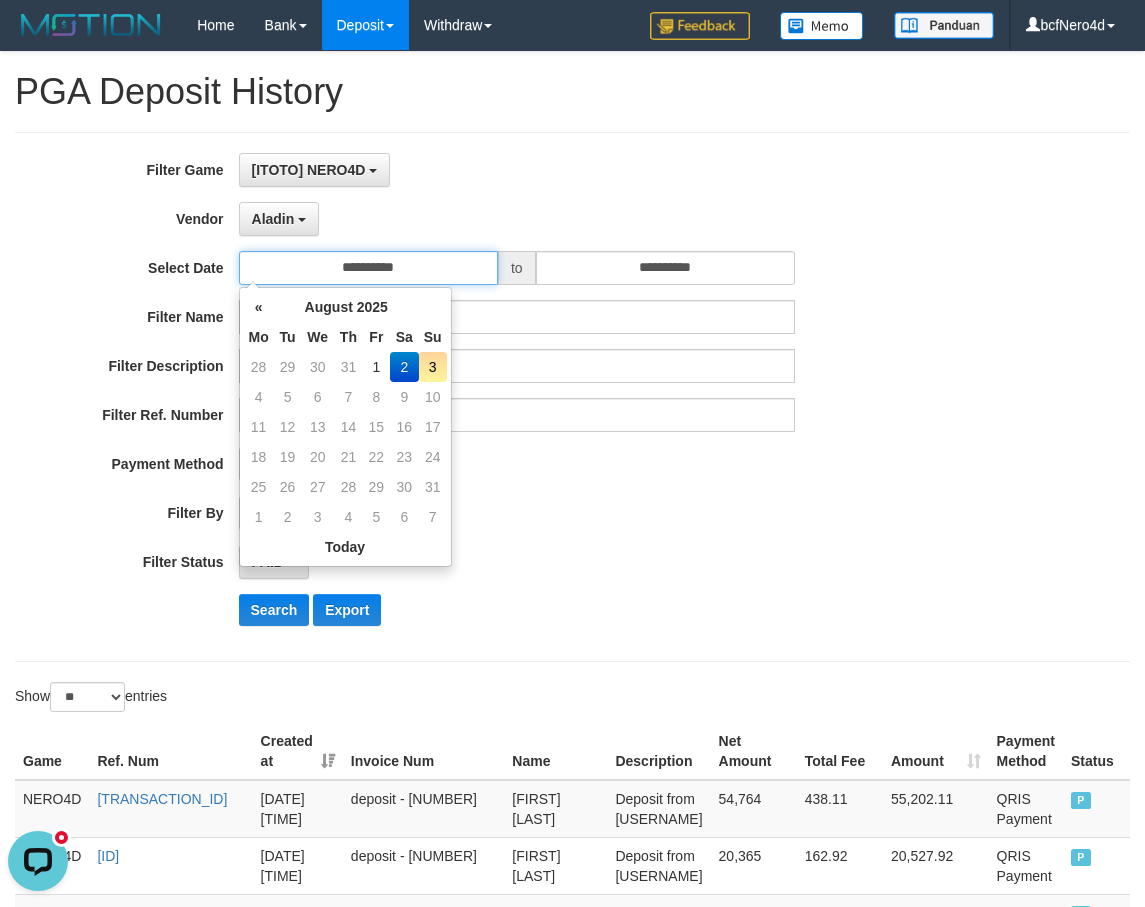 click on "**********" at bounding box center [368, 268] 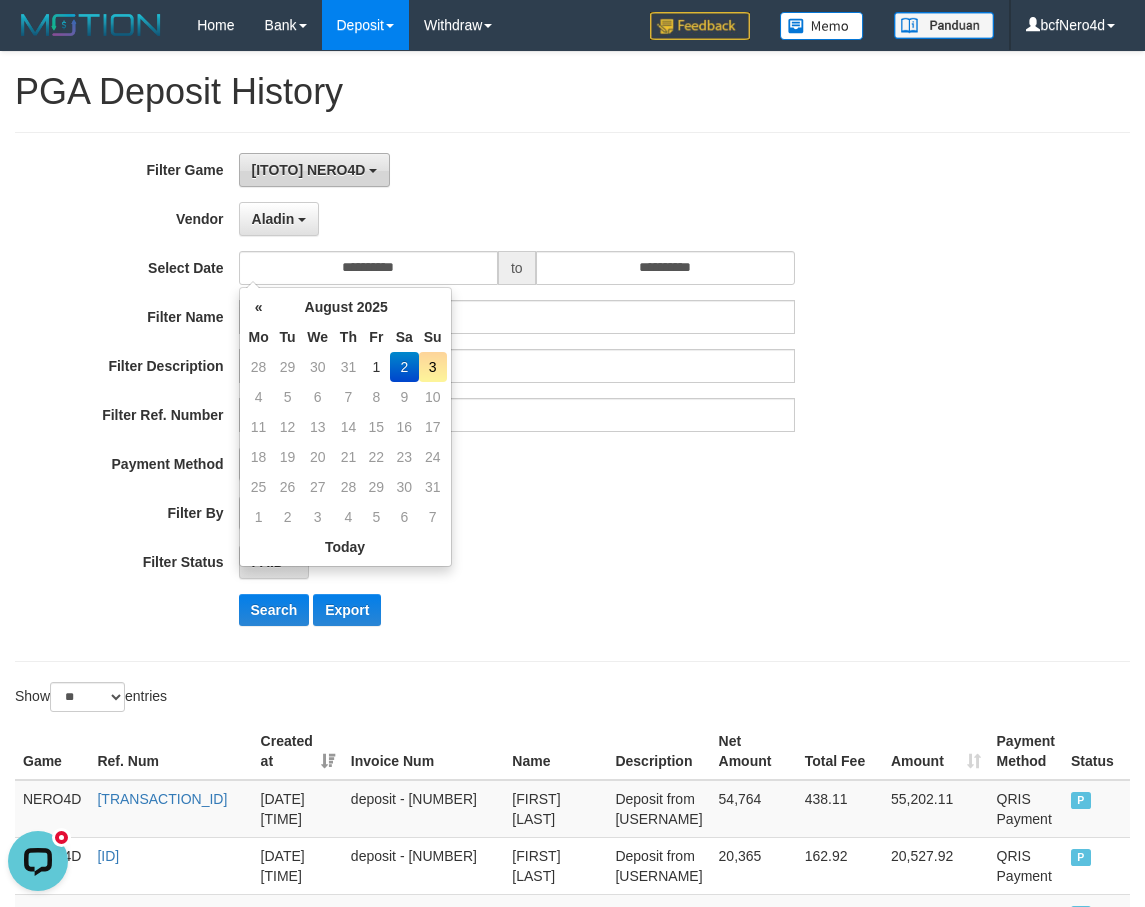 drag, startPoint x: 664, startPoint y: 182, endPoint x: 335, endPoint y: 186, distance: 329.02432 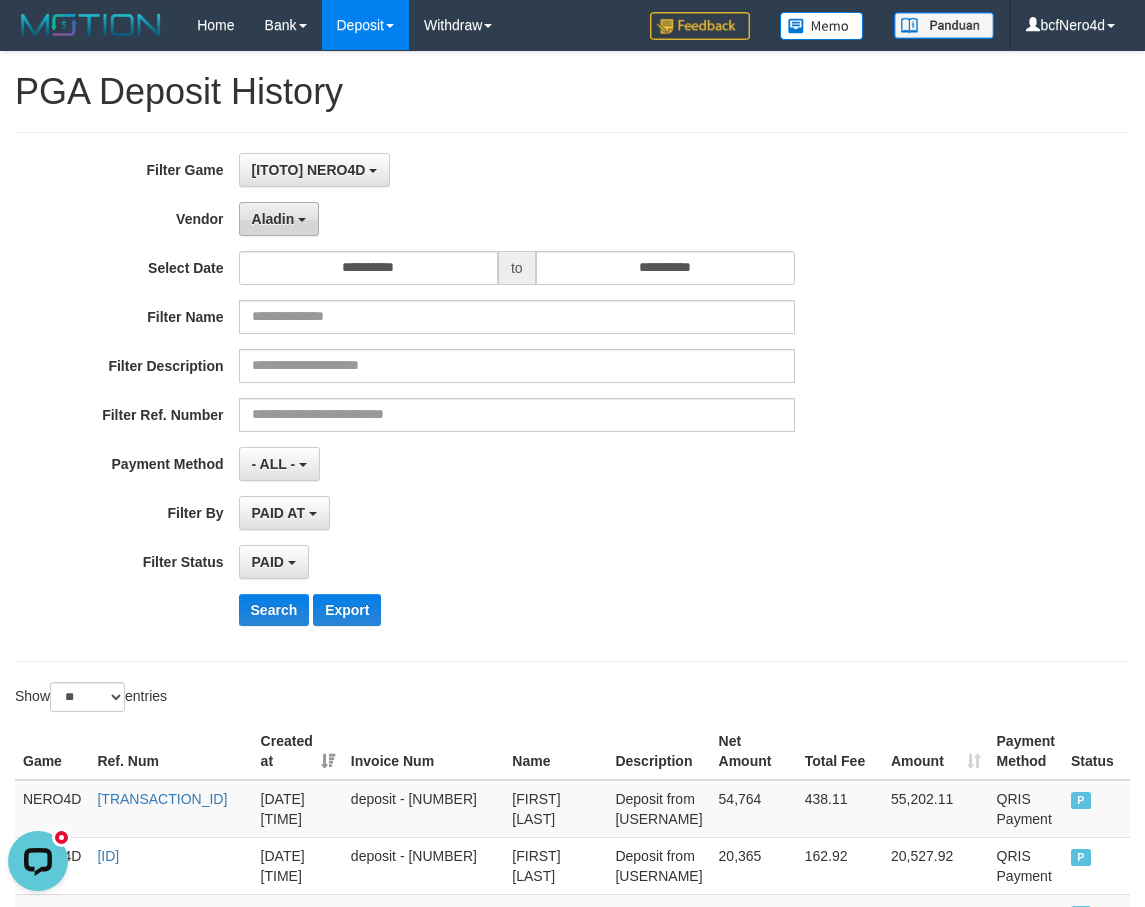 click on "Aladin" at bounding box center (279, 219) 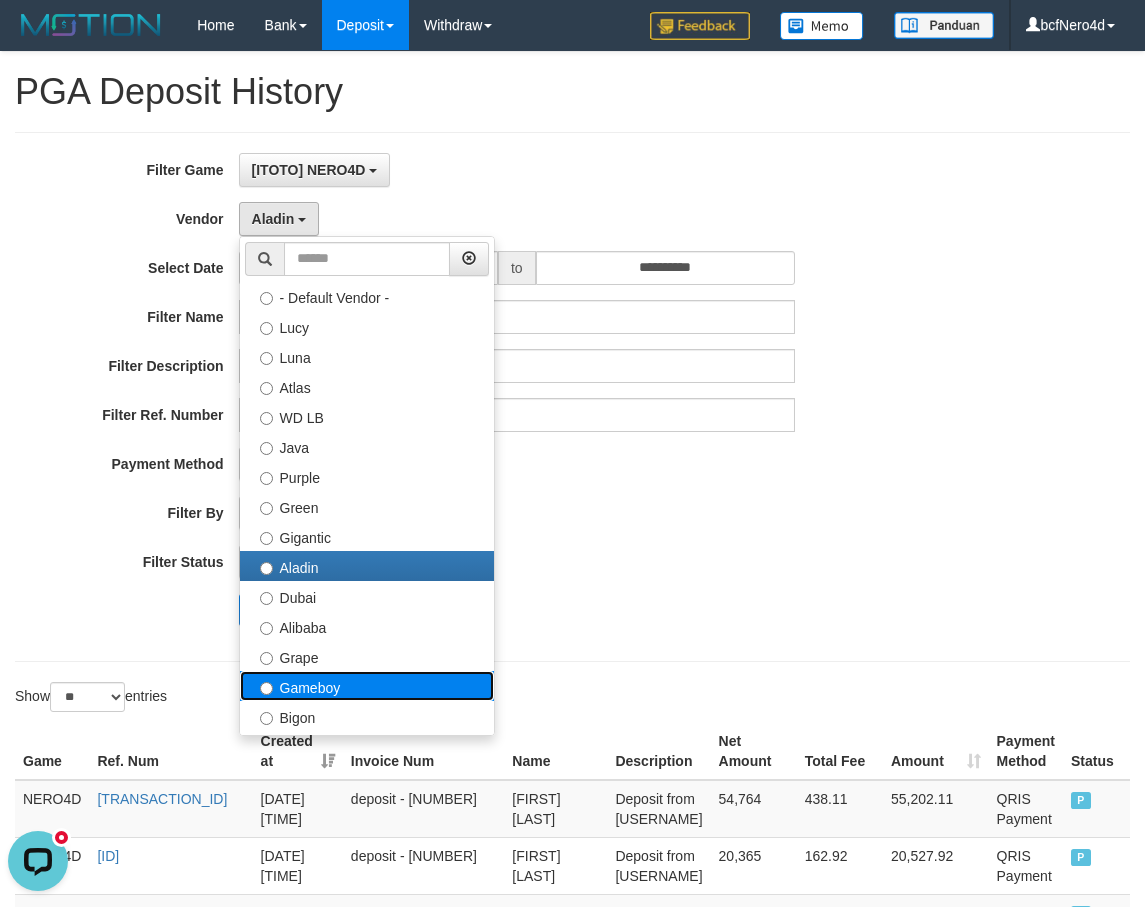 click on "Gameboy" at bounding box center (367, 686) 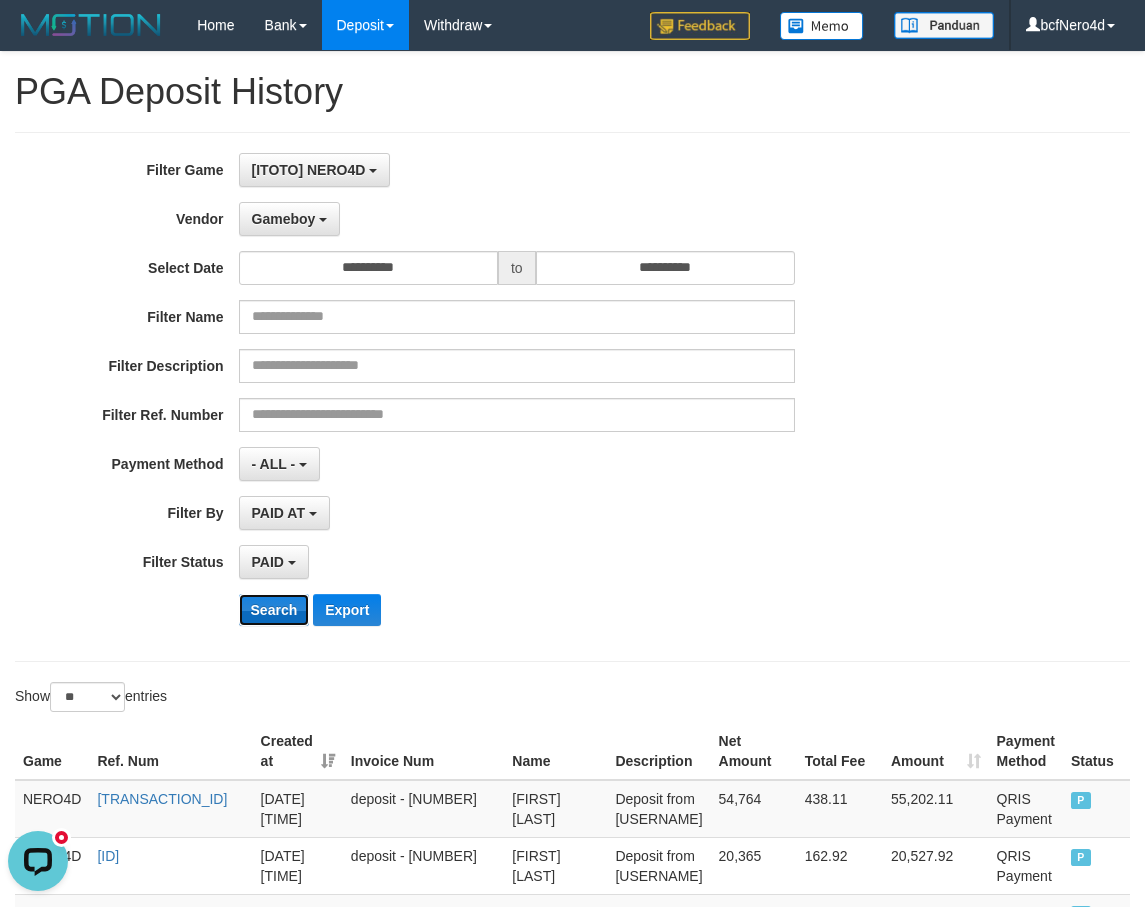 click on "Search" at bounding box center [274, 610] 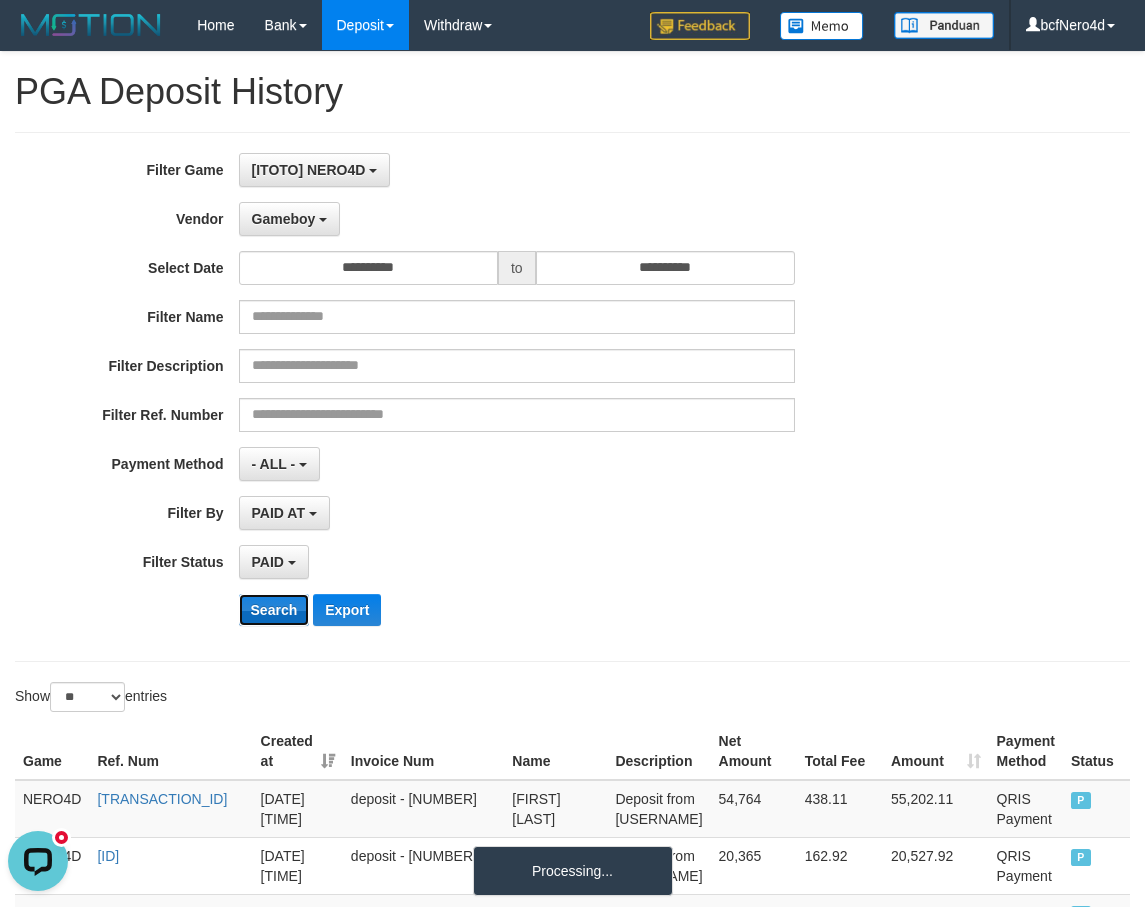 click on "Search" at bounding box center (274, 610) 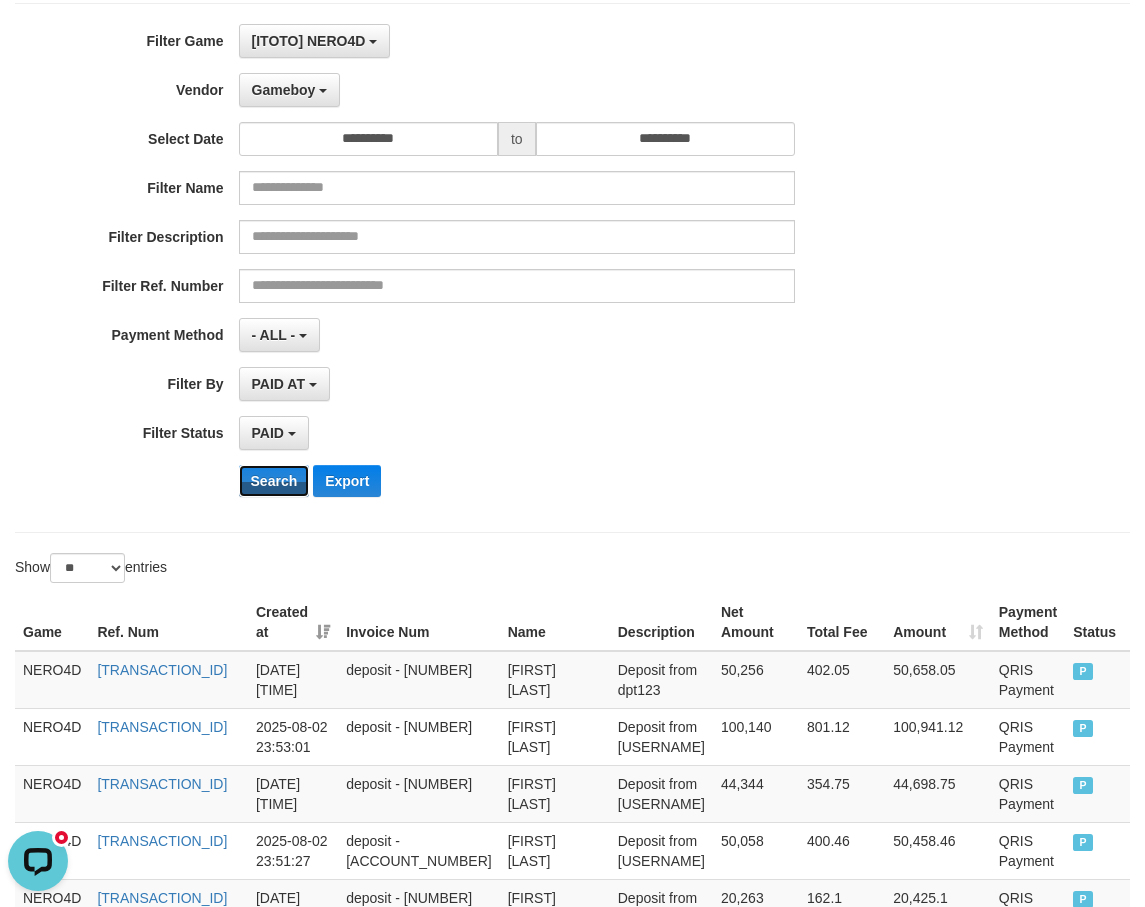 scroll, scrollTop: 333, scrollLeft: 0, axis: vertical 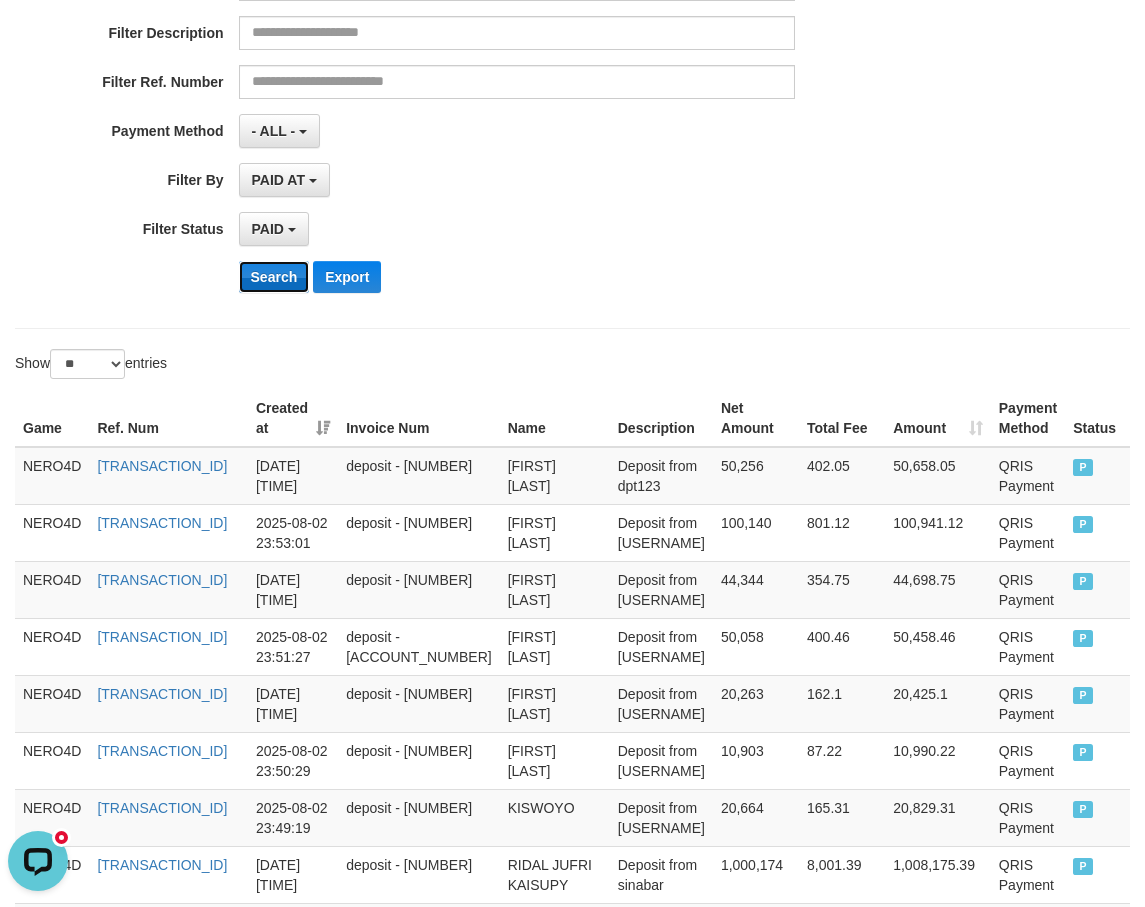 click on "Search" at bounding box center (274, 277) 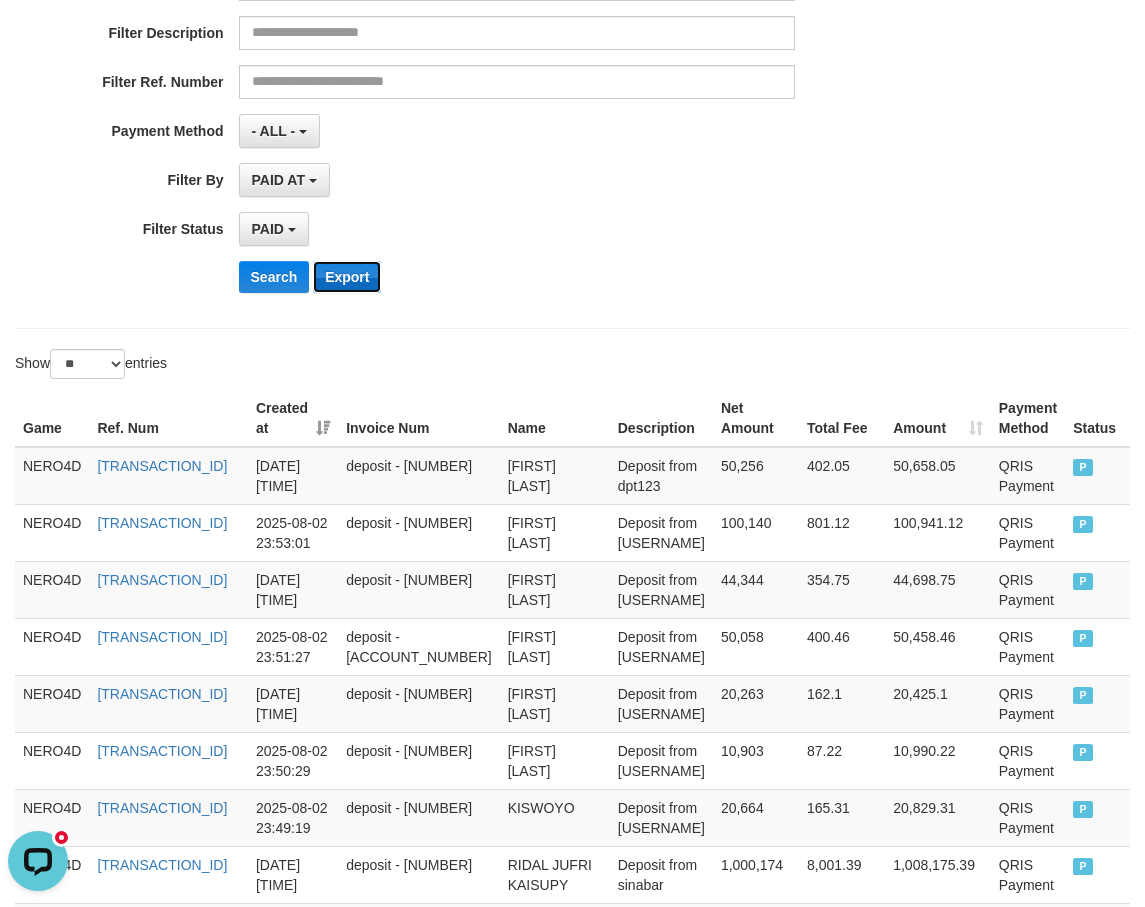 click on "Export" at bounding box center (347, 277) 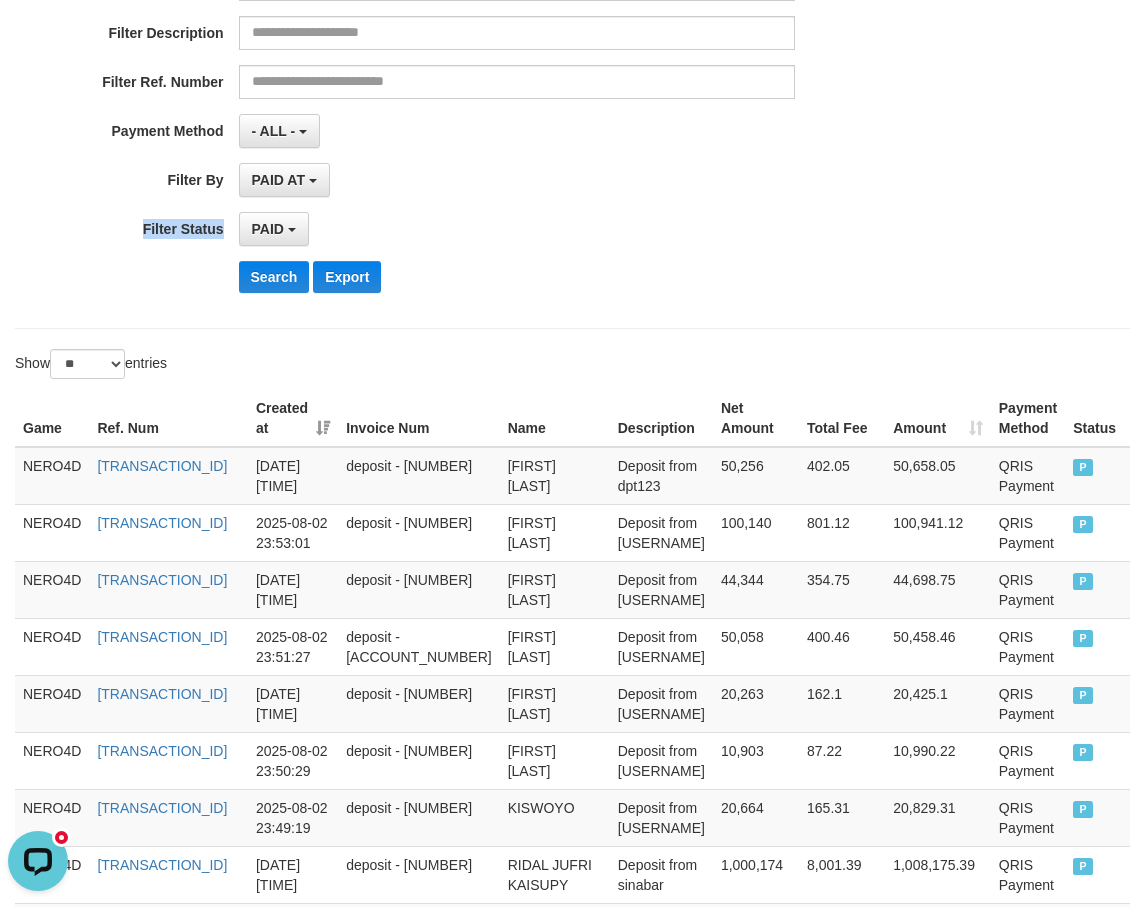 drag, startPoint x: 858, startPoint y: 197, endPoint x: 722, endPoint y: 196, distance: 136.00368 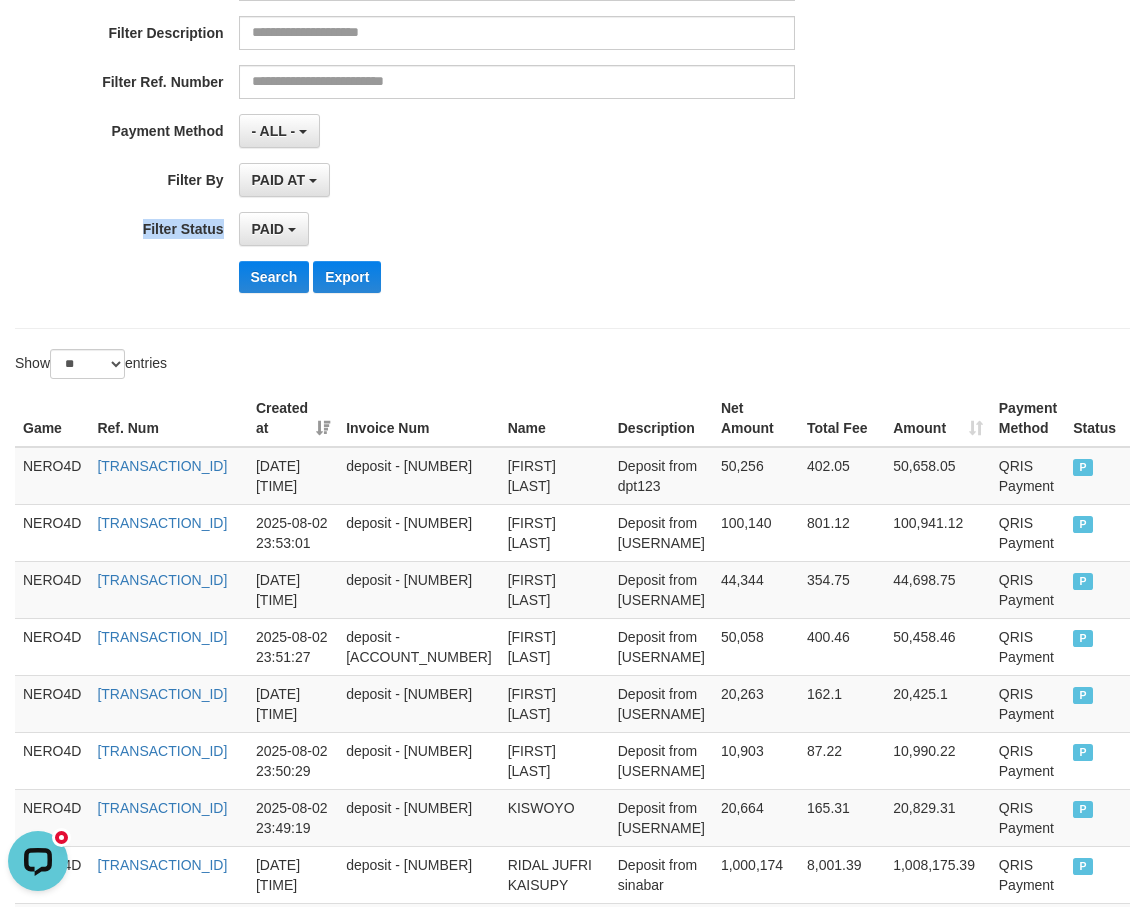 scroll, scrollTop: 0, scrollLeft: 0, axis: both 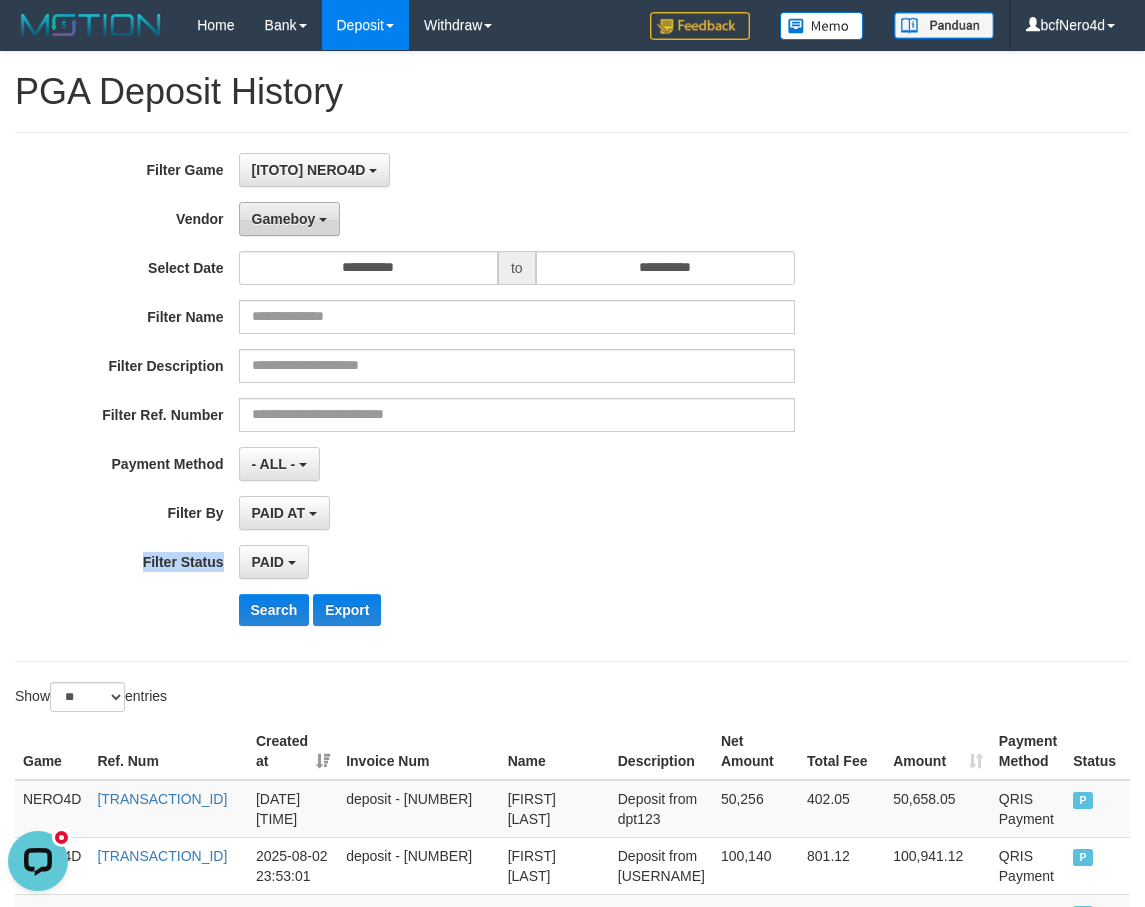 click on "Gameboy" at bounding box center (284, 219) 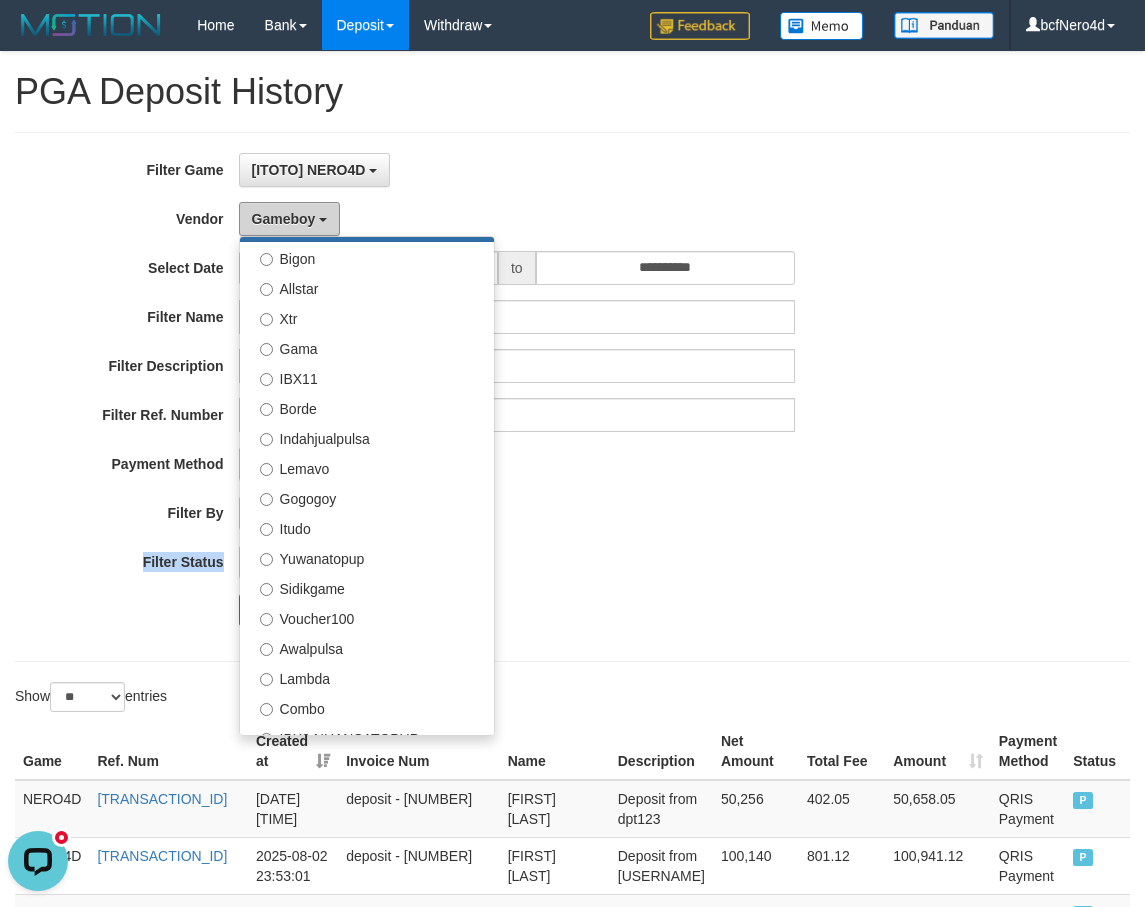 scroll, scrollTop: 656, scrollLeft: 0, axis: vertical 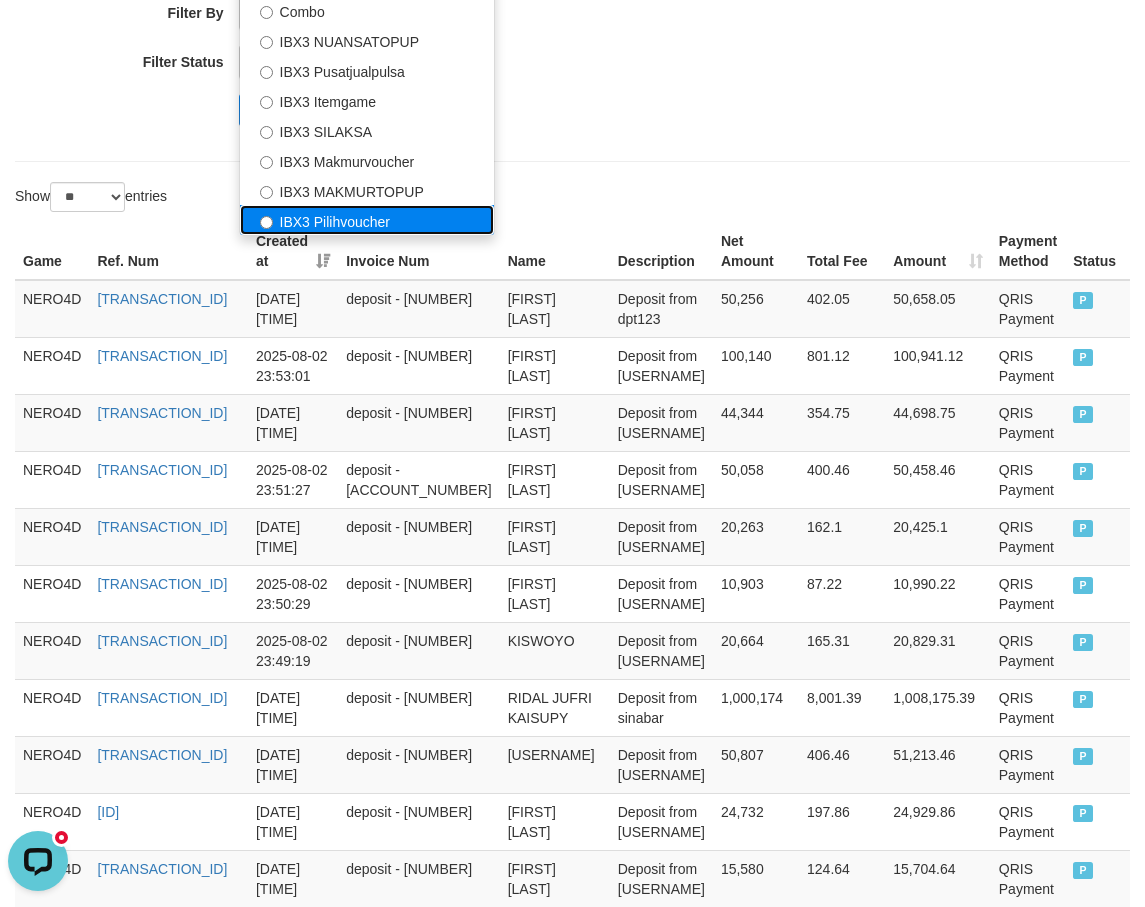 click on "IBX3 Pilihvoucher" at bounding box center [367, 220] 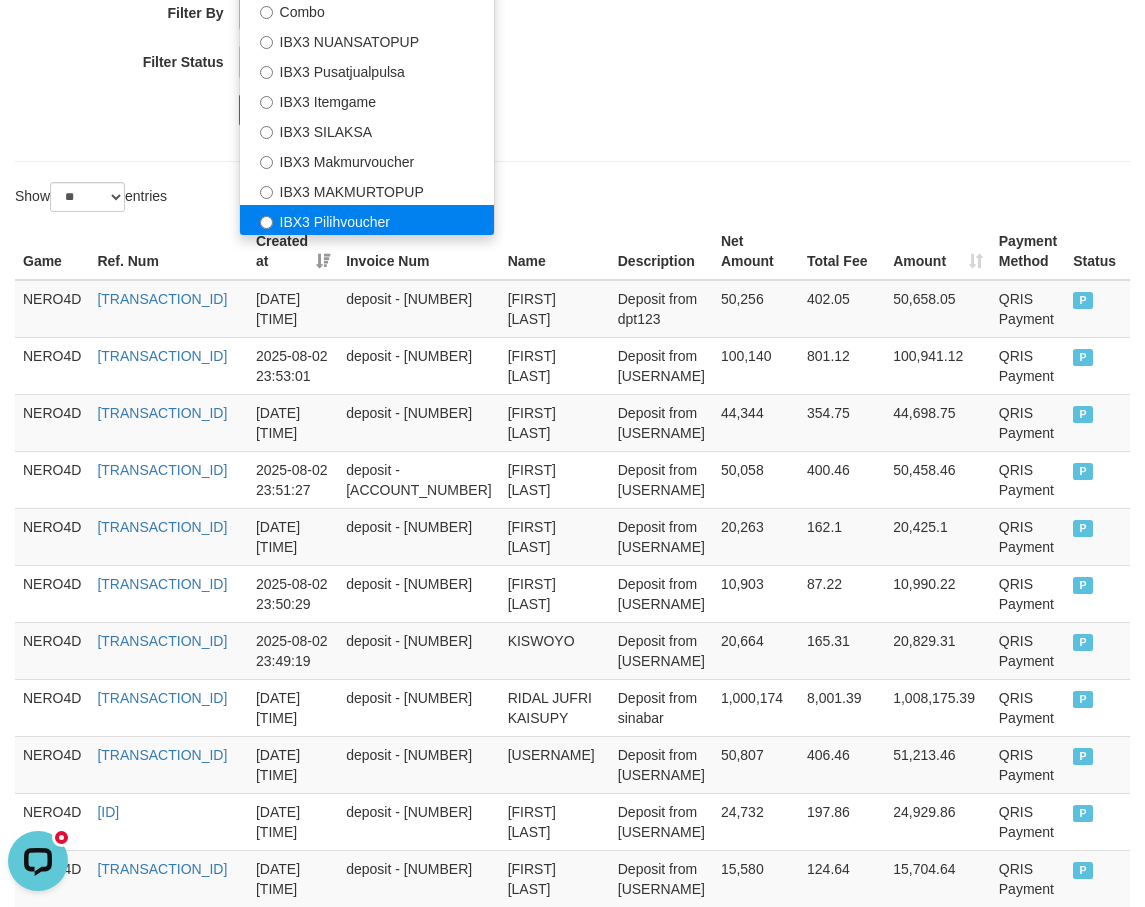 select on "**********" 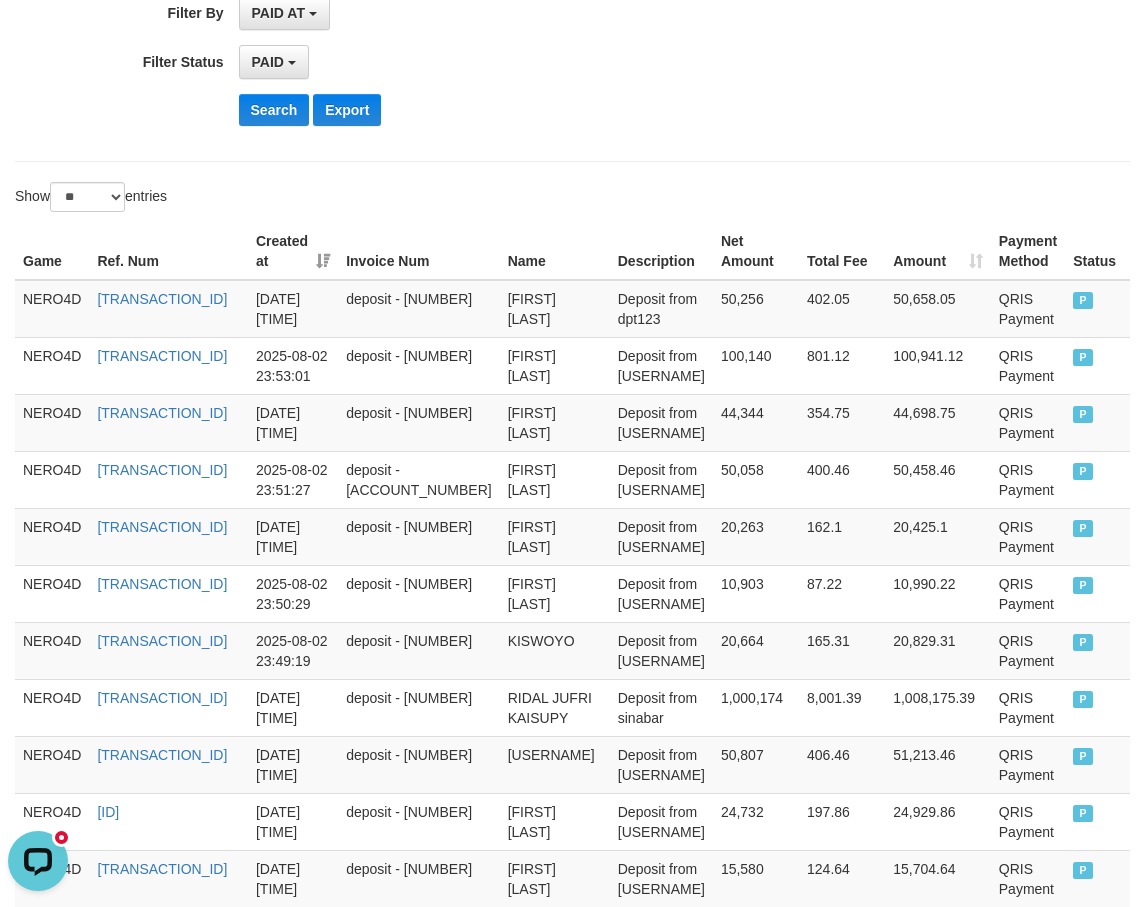 click on "**********" at bounding box center [477, -103] 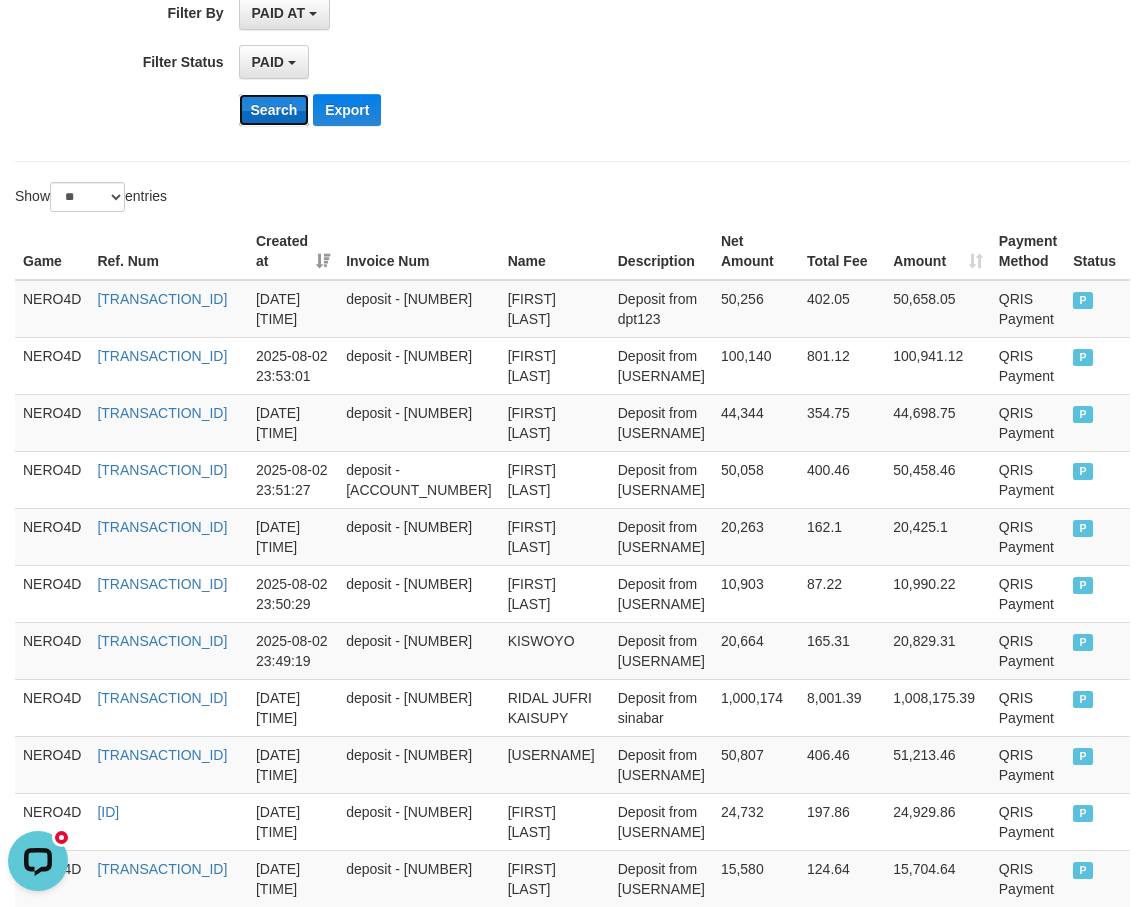 click on "Search" at bounding box center (274, 110) 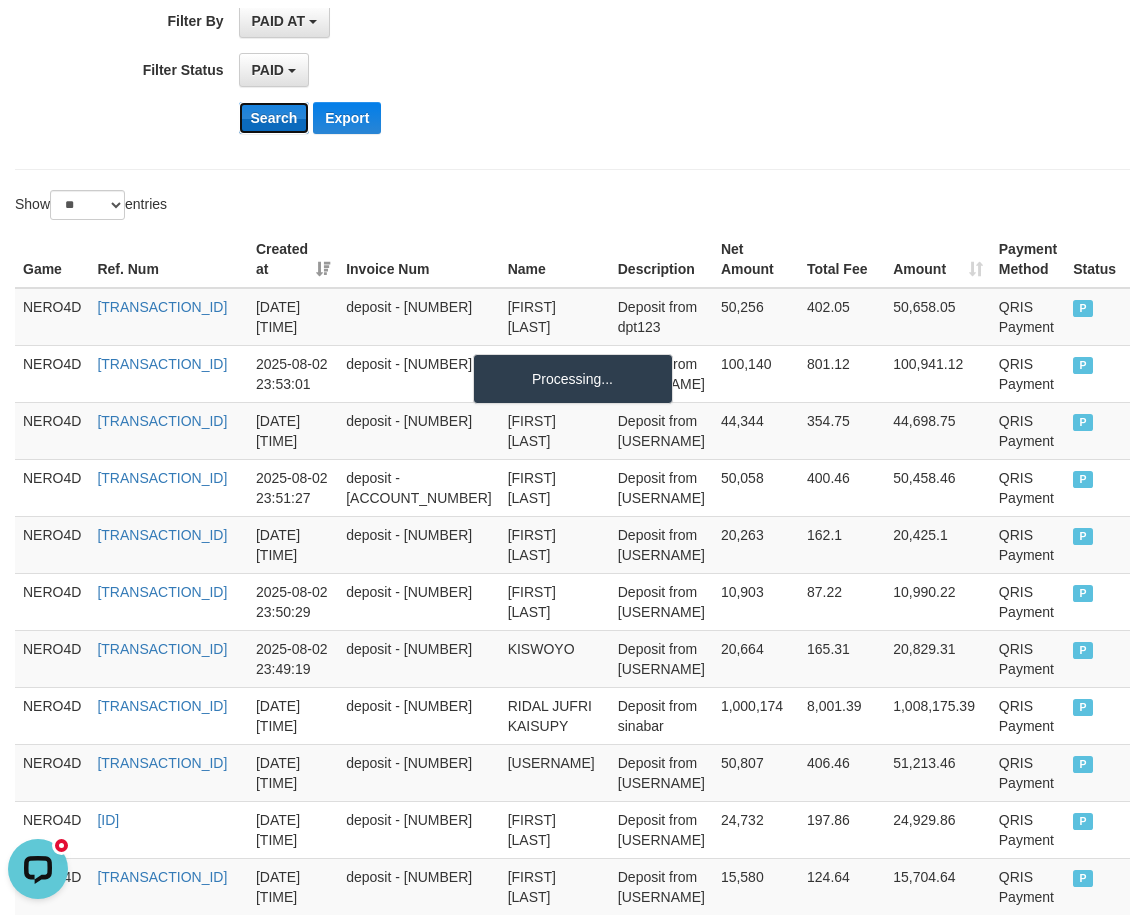 scroll, scrollTop: 189, scrollLeft: 0, axis: vertical 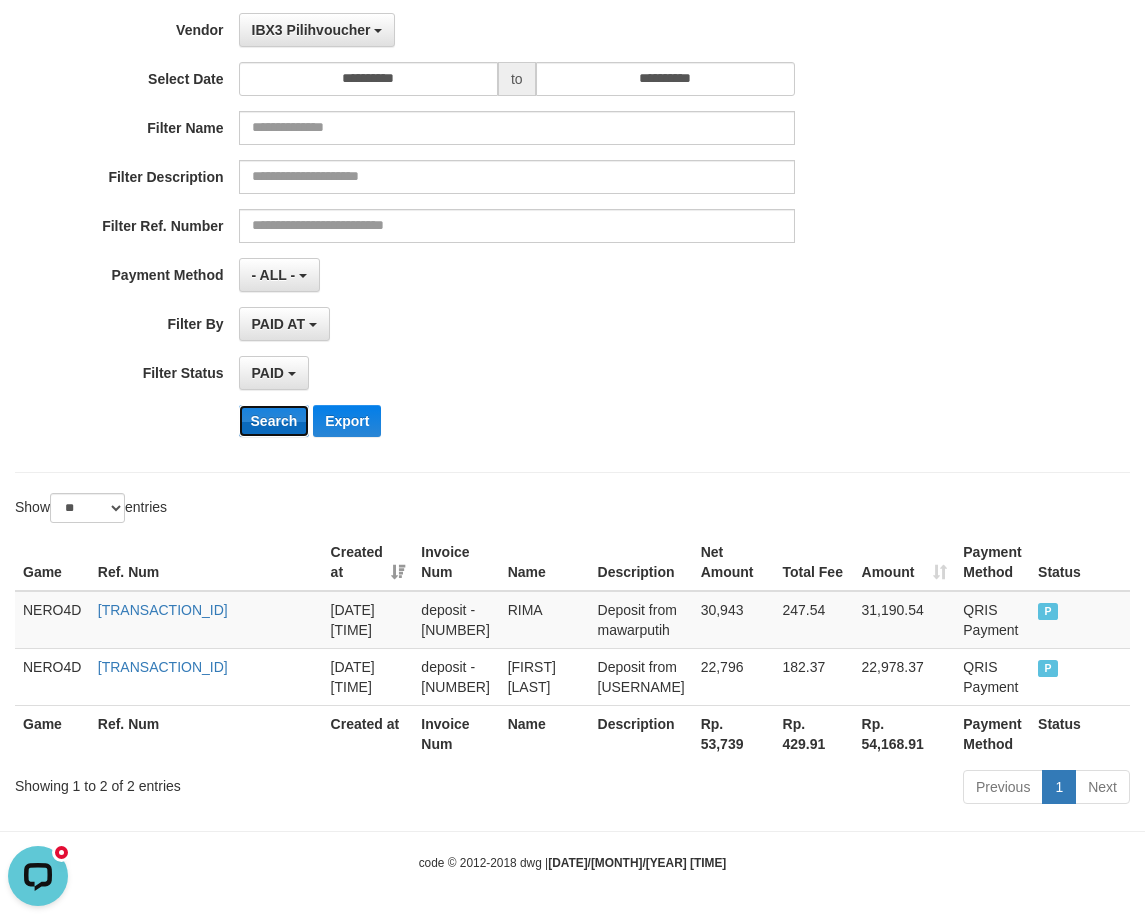click on "Search" at bounding box center [274, 421] 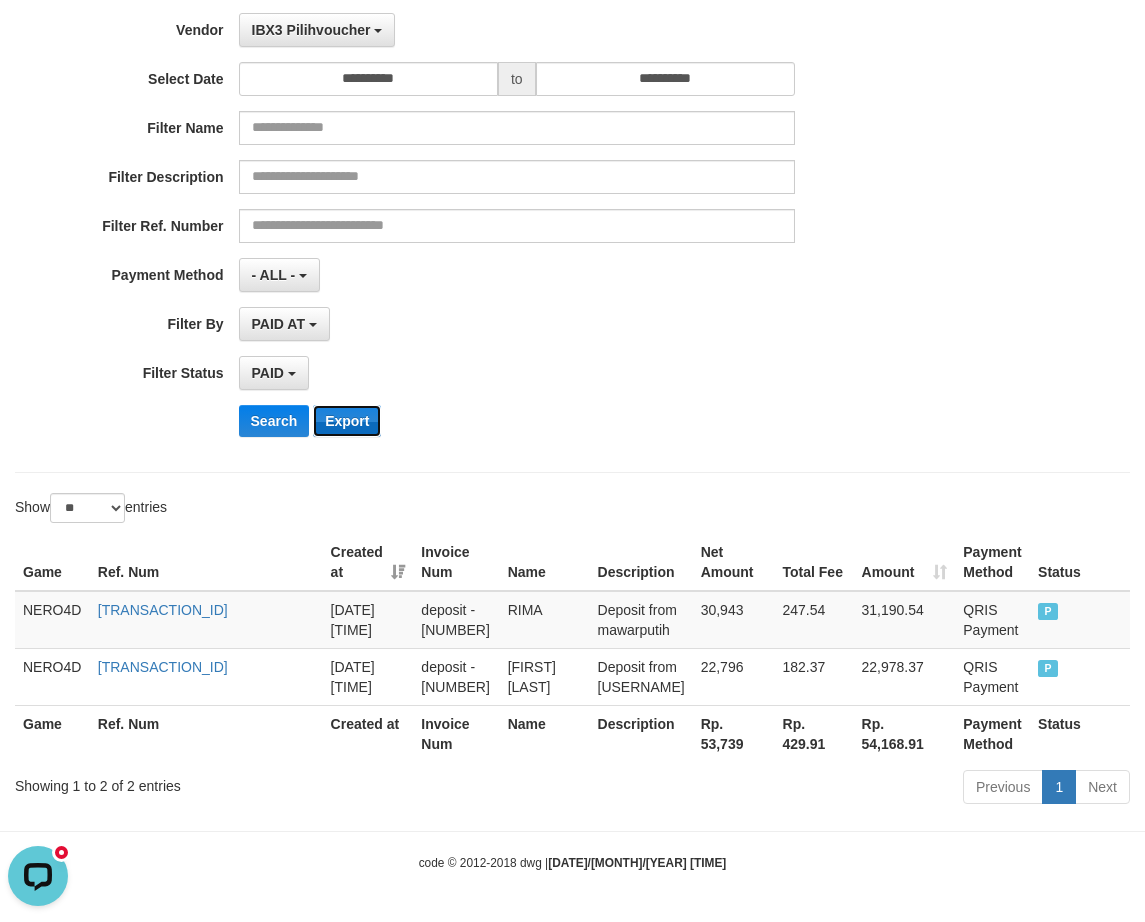 click on "Export" at bounding box center (347, 421) 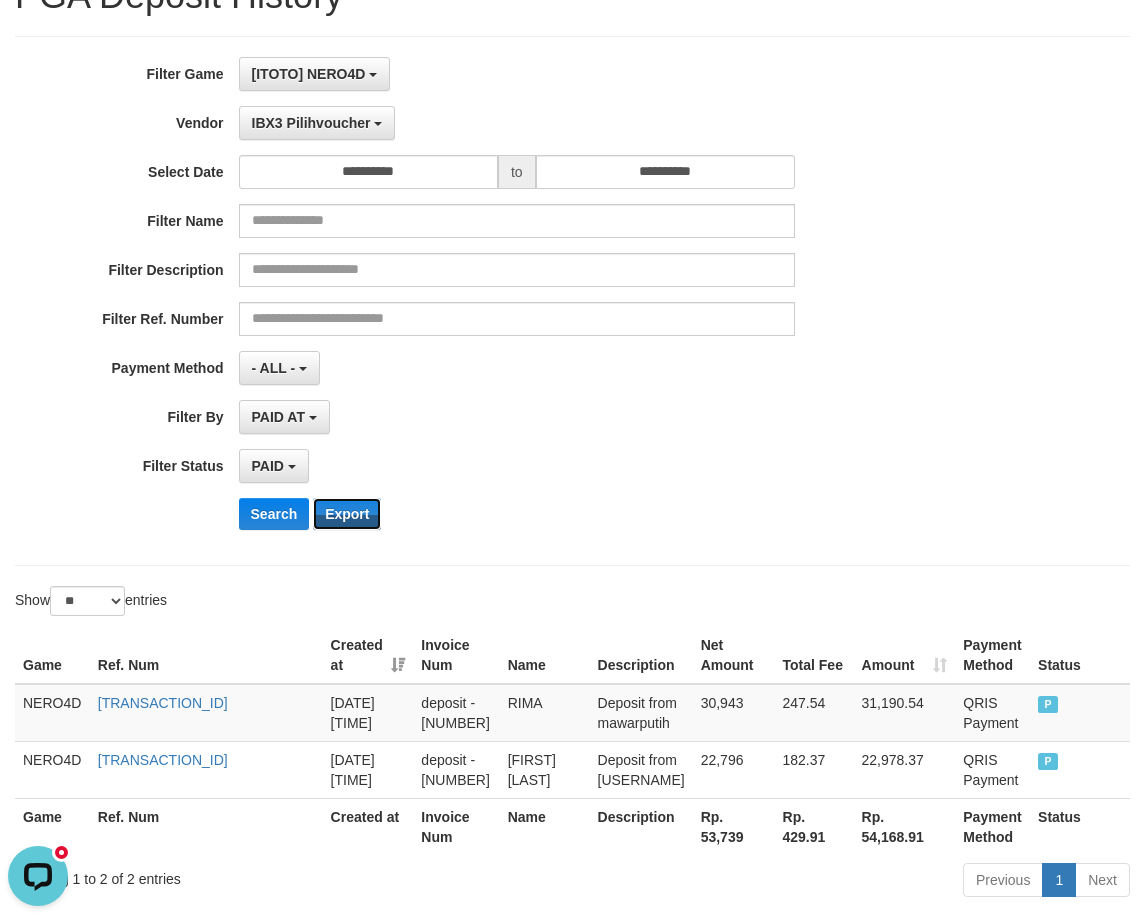scroll, scrollTop: 0, scrollLeft: 0, axis: both 